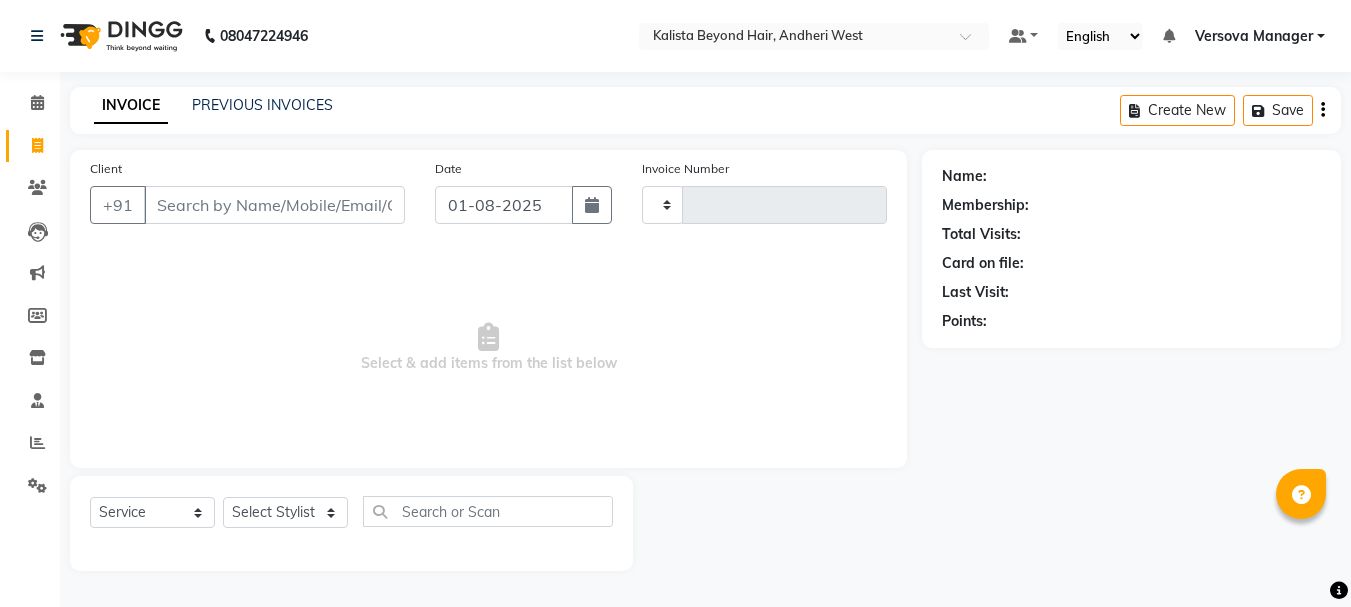 select on "service" 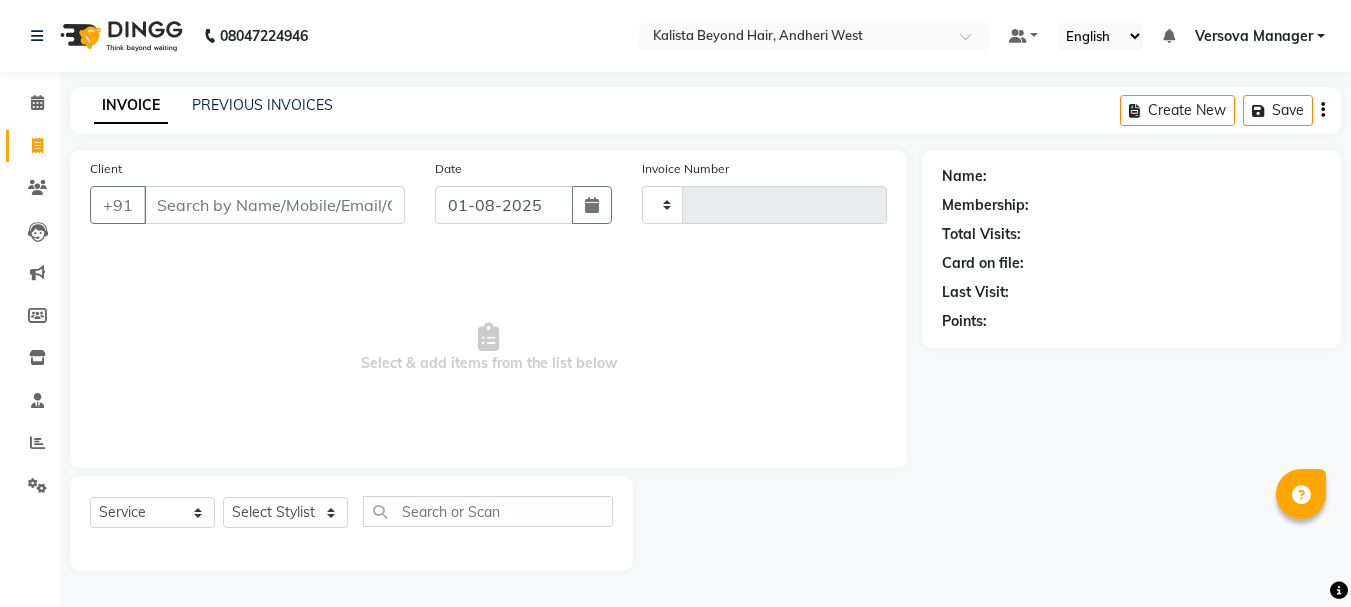 type on "0847" 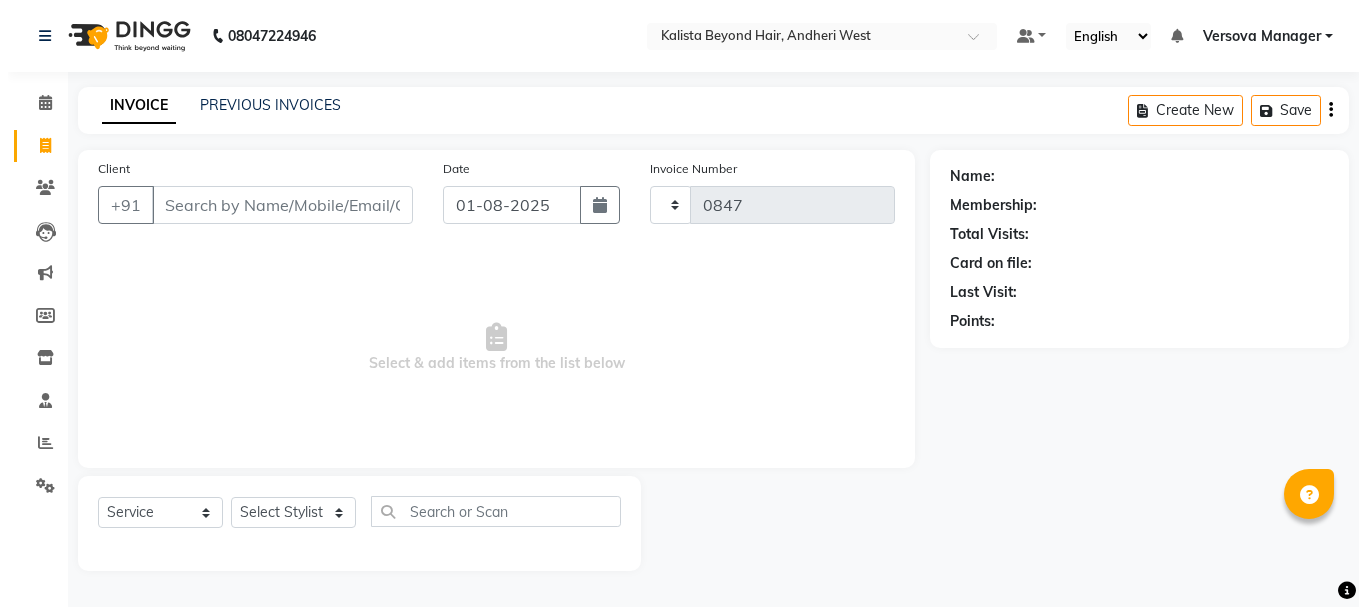 scroll, scrollTop: 0, scrollLeft: 0, axis: both 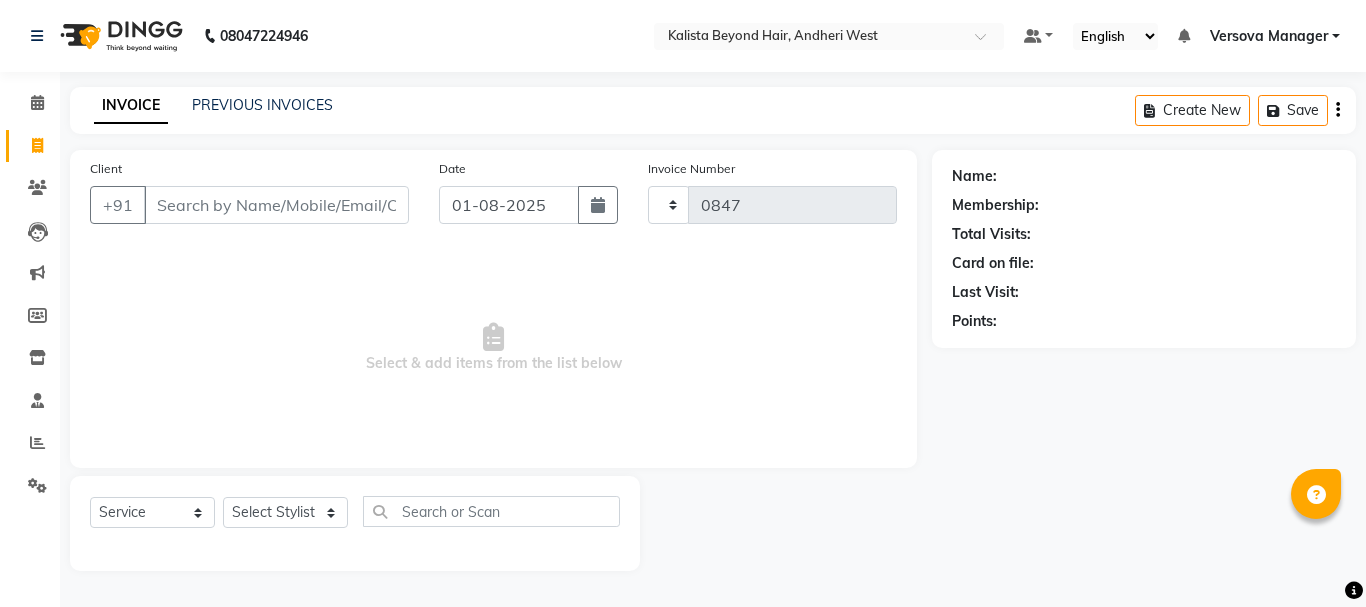 select on "6352" 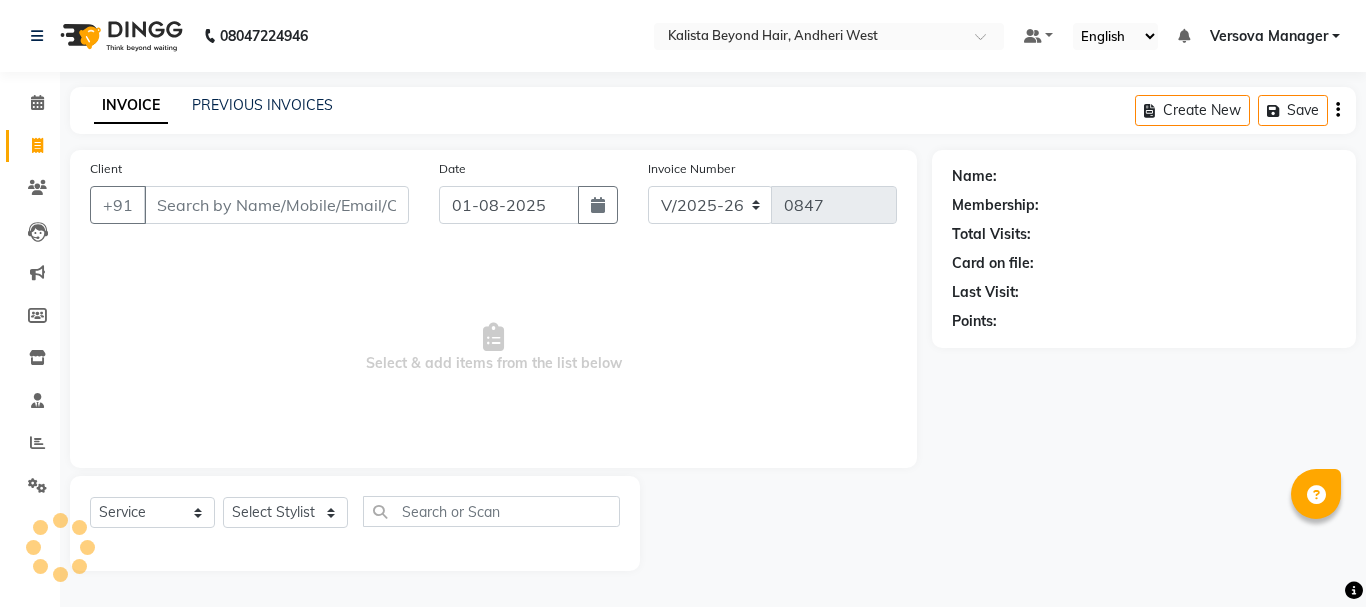 click on "Client" at bounding box center [276, 205] 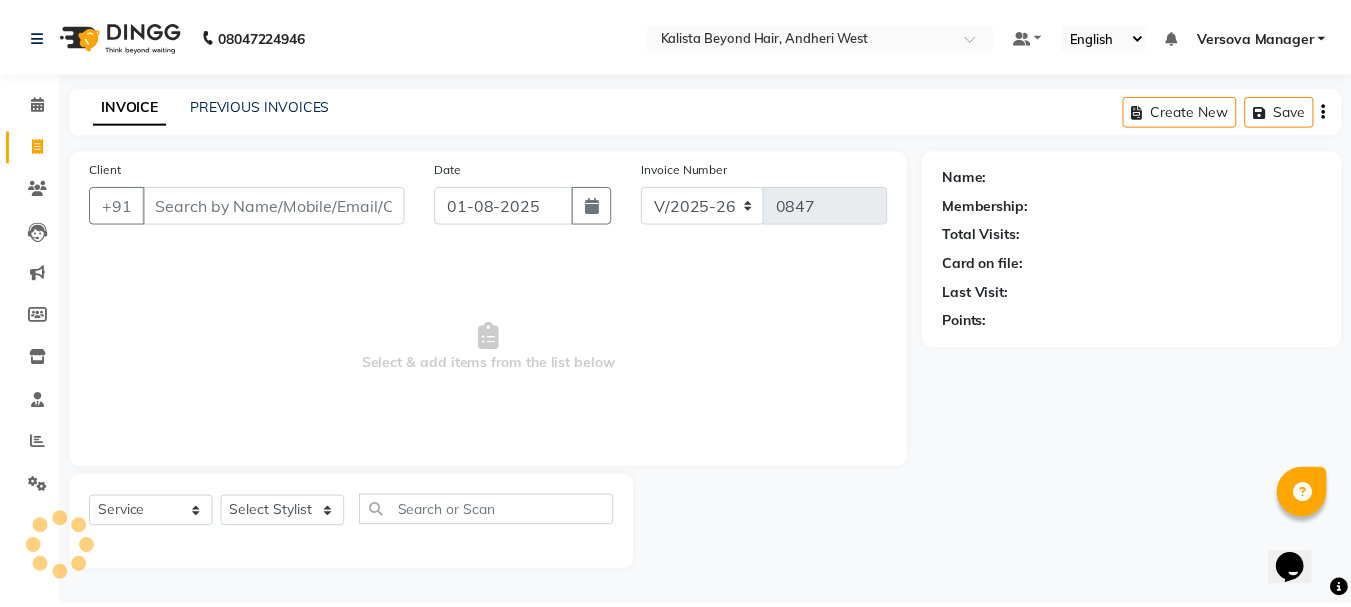 scroll, scrollTop: 0, scrollLeft: 0, axis: both 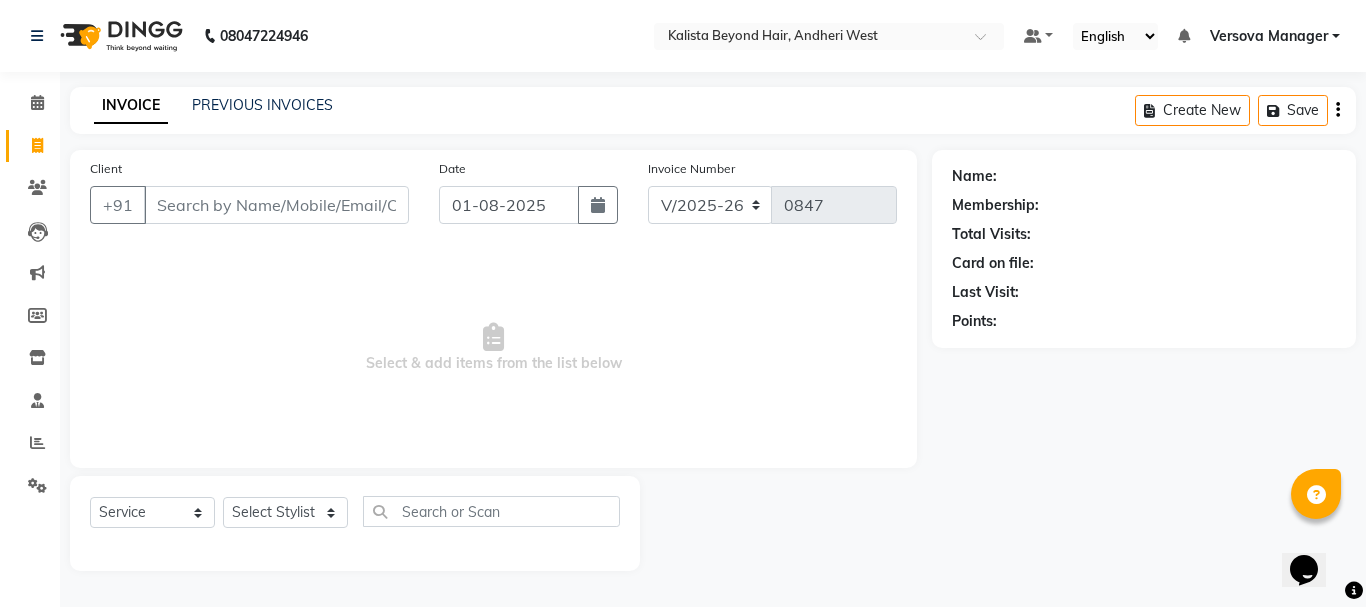 select on "48071" 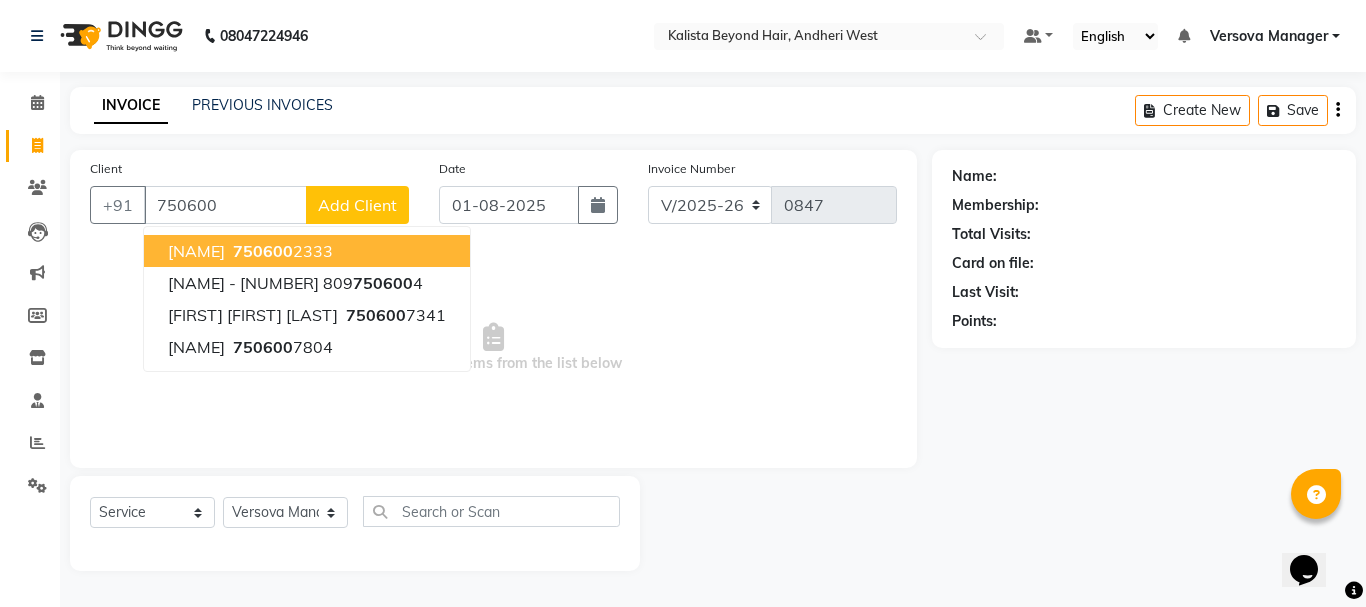 click on "750600" at bounding box center (263, 251) 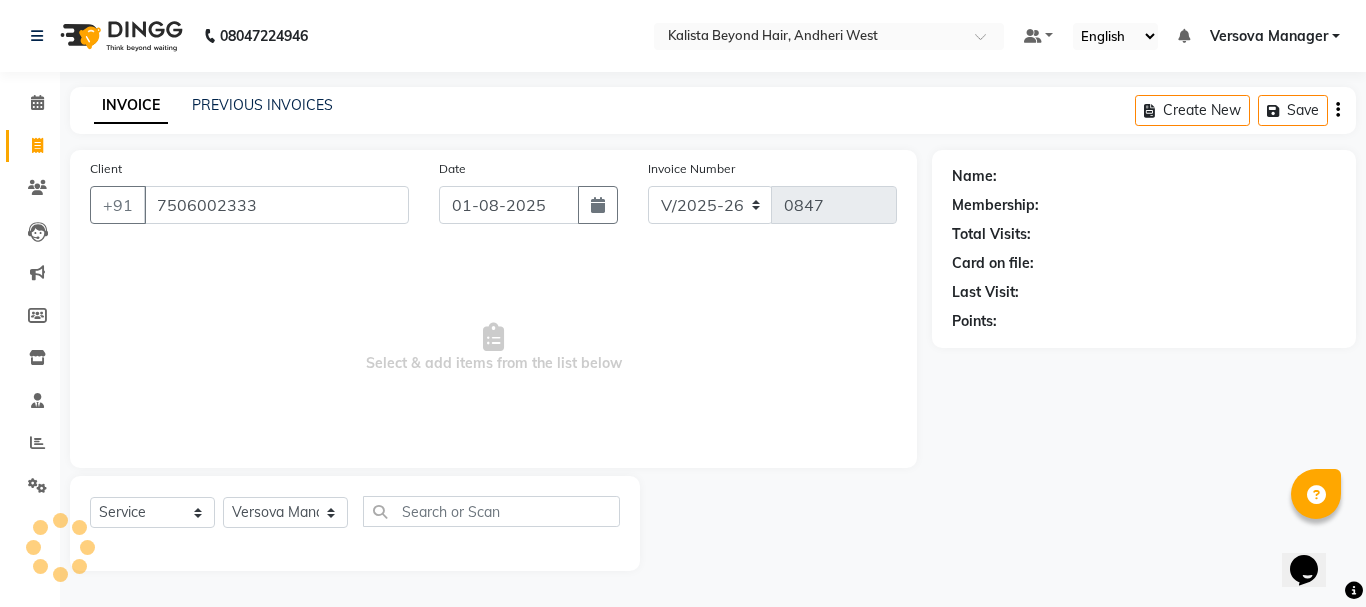type on "7506002333" 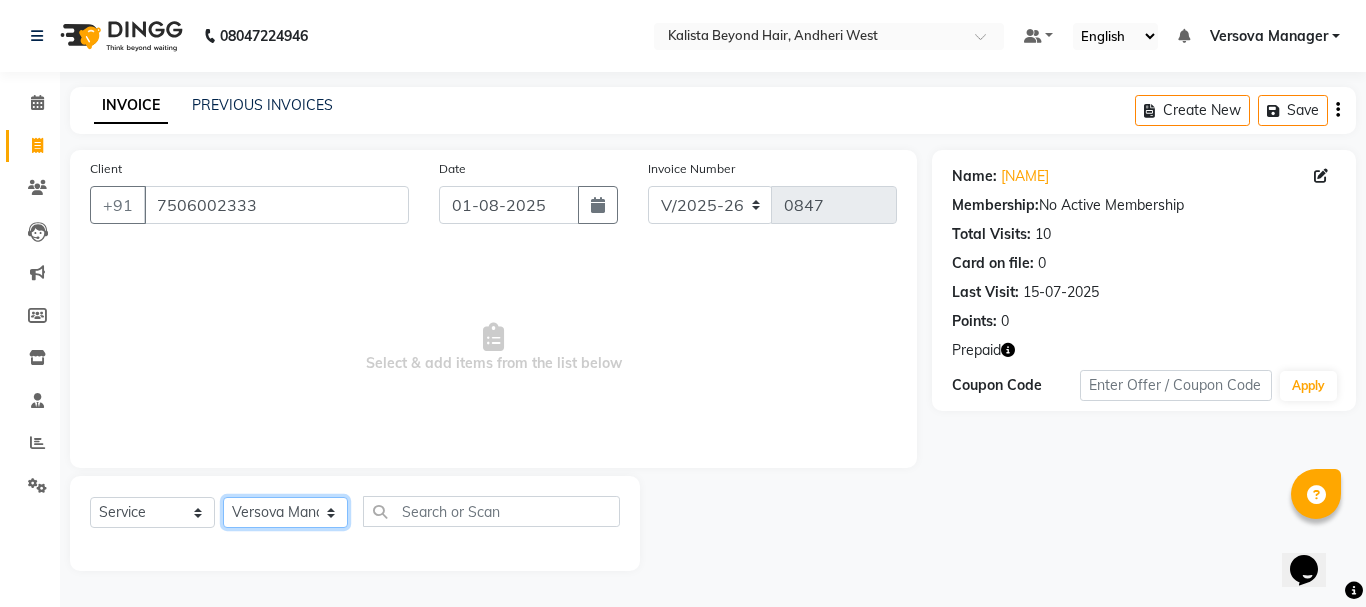 click on "Select Stylist ADMIN [NAME] [NAME]  [LAST] [LAST] [NAME] [NAME]  [NAME] [NAME] [NAME] [NAME] [NAME] [NAME] [NAME] [NAME] [NAME] [NAME] [NAME] [NAME] [NAME] [NAME] [NAME] Manager [NAME] [NAME] [NAME]" 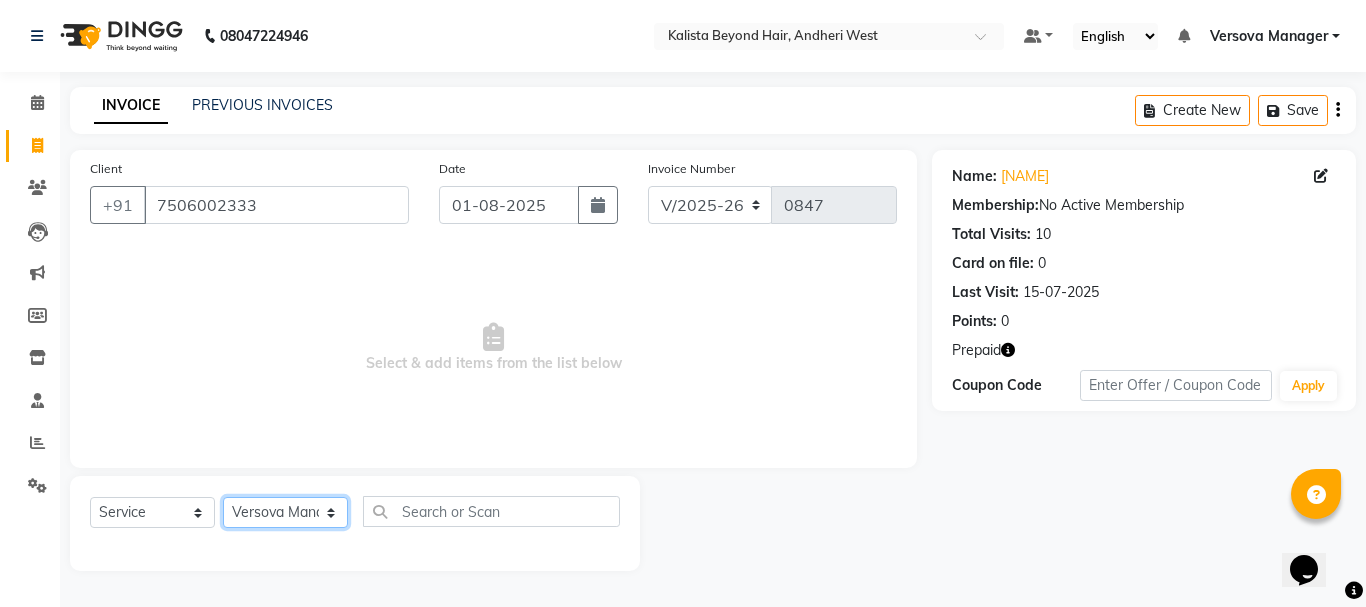 select on "47583" 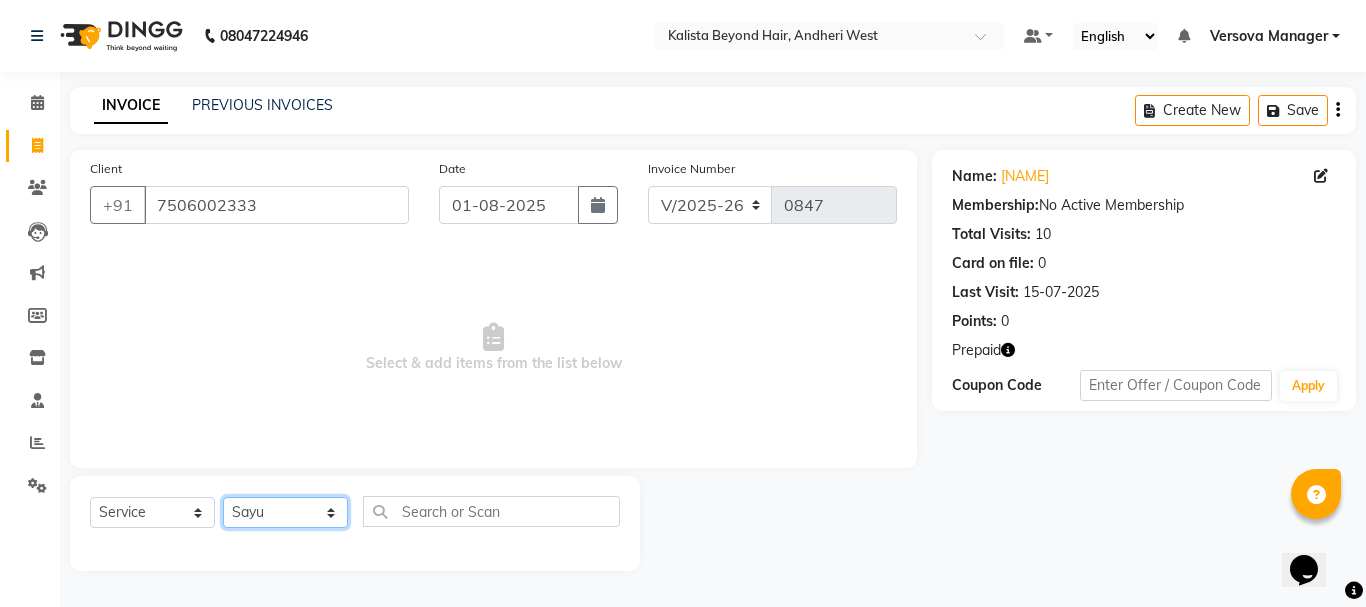 click on "Select Stylist ADMIN [NAME] [NAME]  [LAST] [LAST] [NAME] [NAME]  [NAME] [NAME] [NAME] [NAME] [NAME] [NAME] [NAME] [NAME] [NAME] [NAME] [NAME] [NAME] [NAME] [NAME] [NAME] Manager [NAME] [NAME] [NAME]" 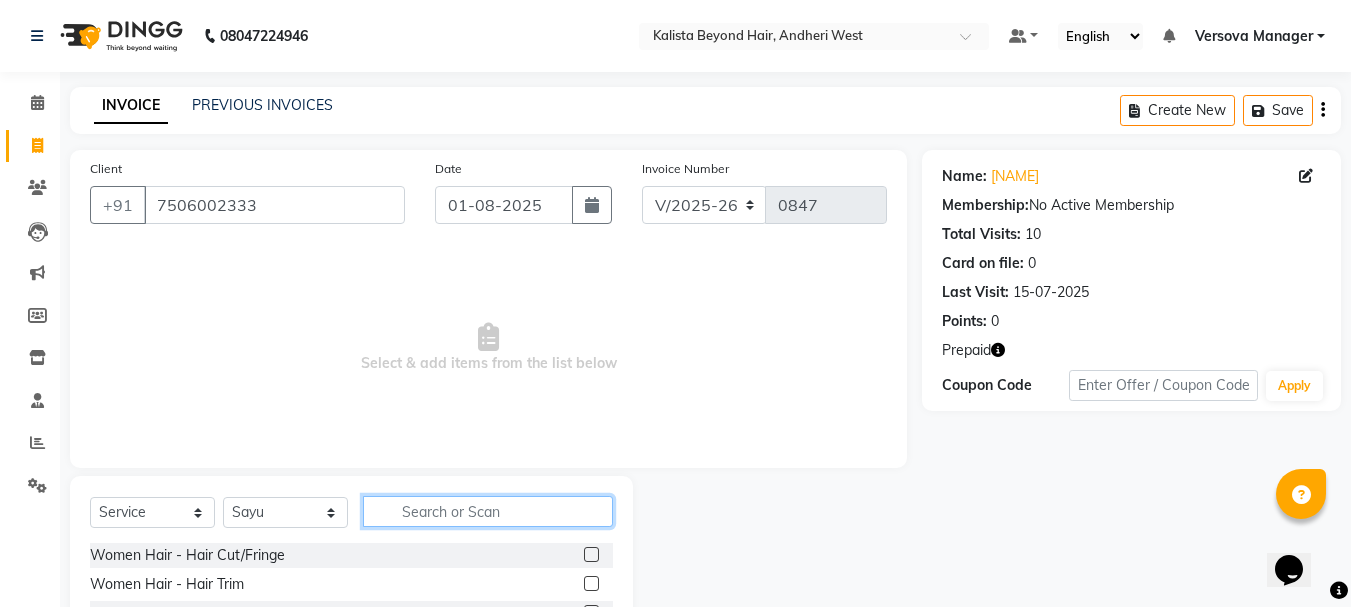 click 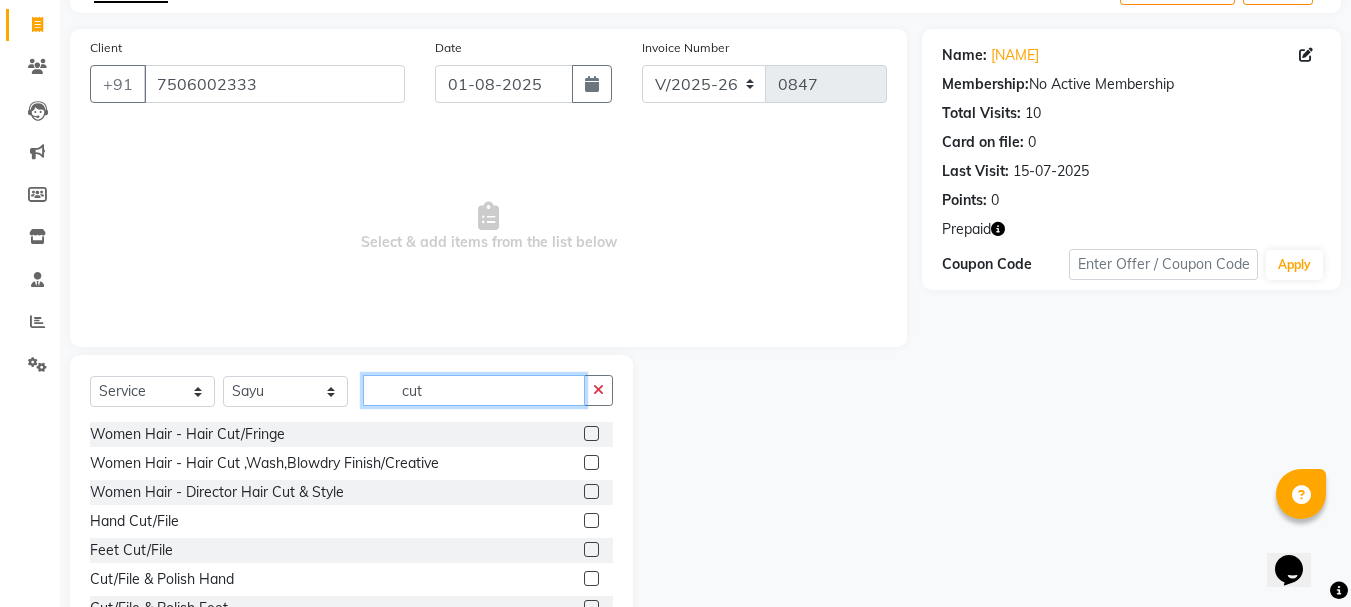 scroll, scrollTop: 194, scrollLeft: 0, axis: vertical 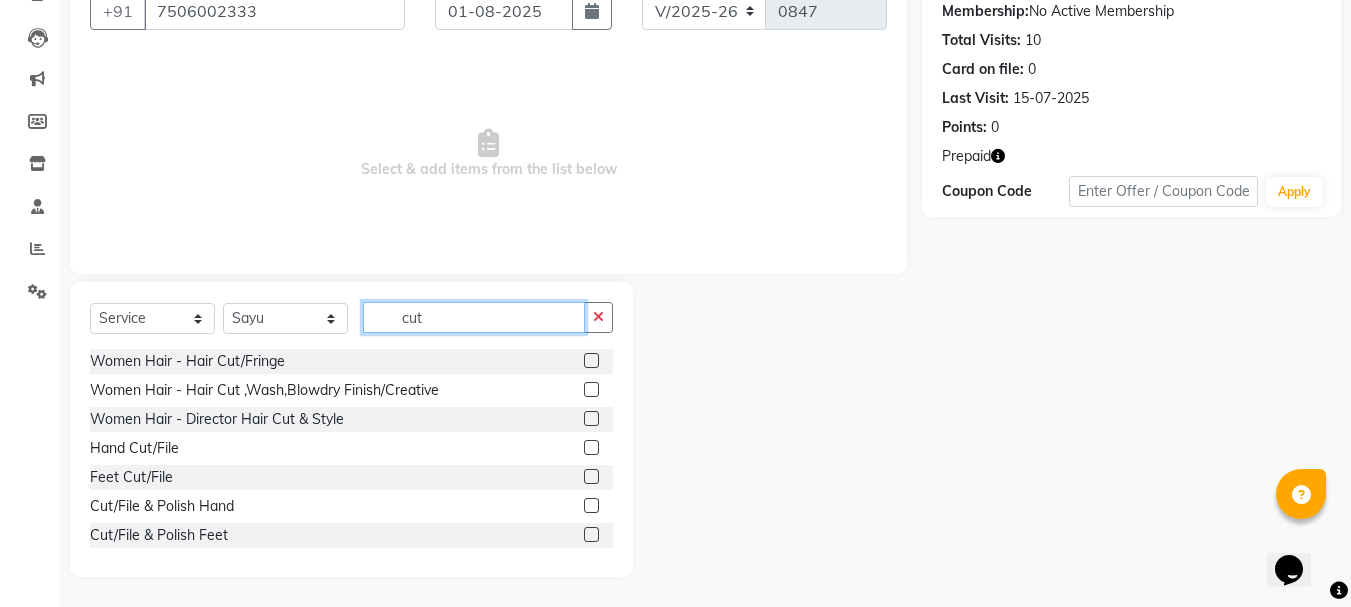 drag, startPoint x: 445, startPoint y: 324, endPoint x: 238, endPoint y: 334, distance: 207.24141 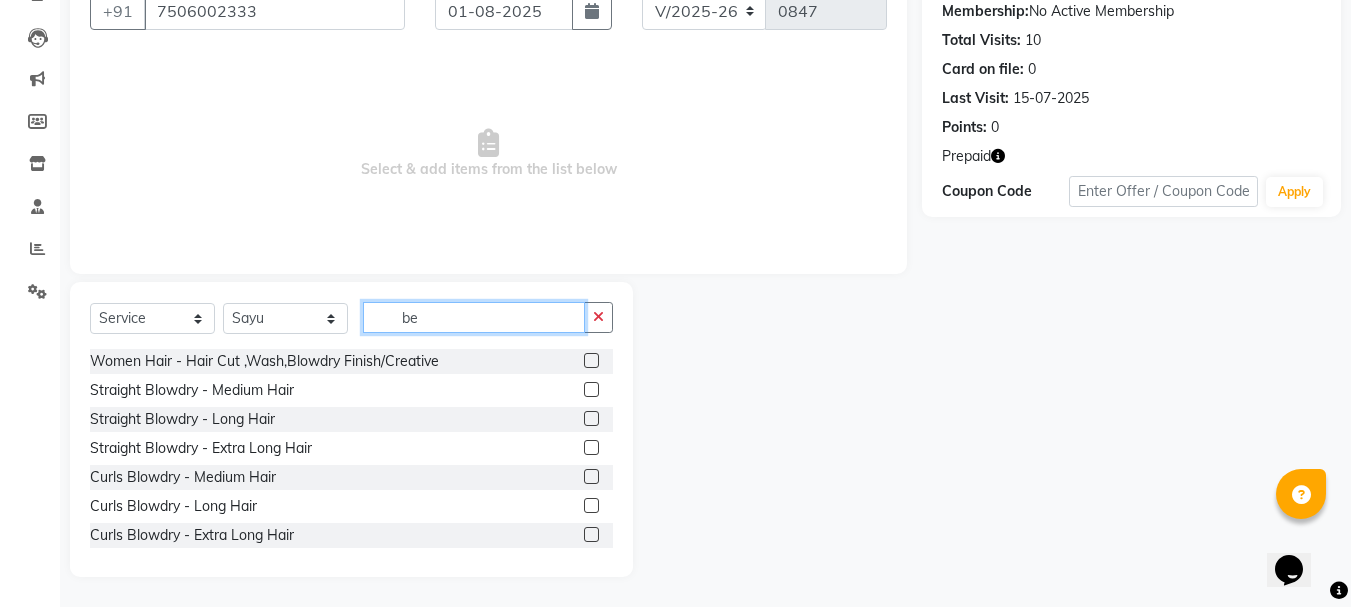scroll, scrollTop: 52, scrollLeft: 0, axis: vertical 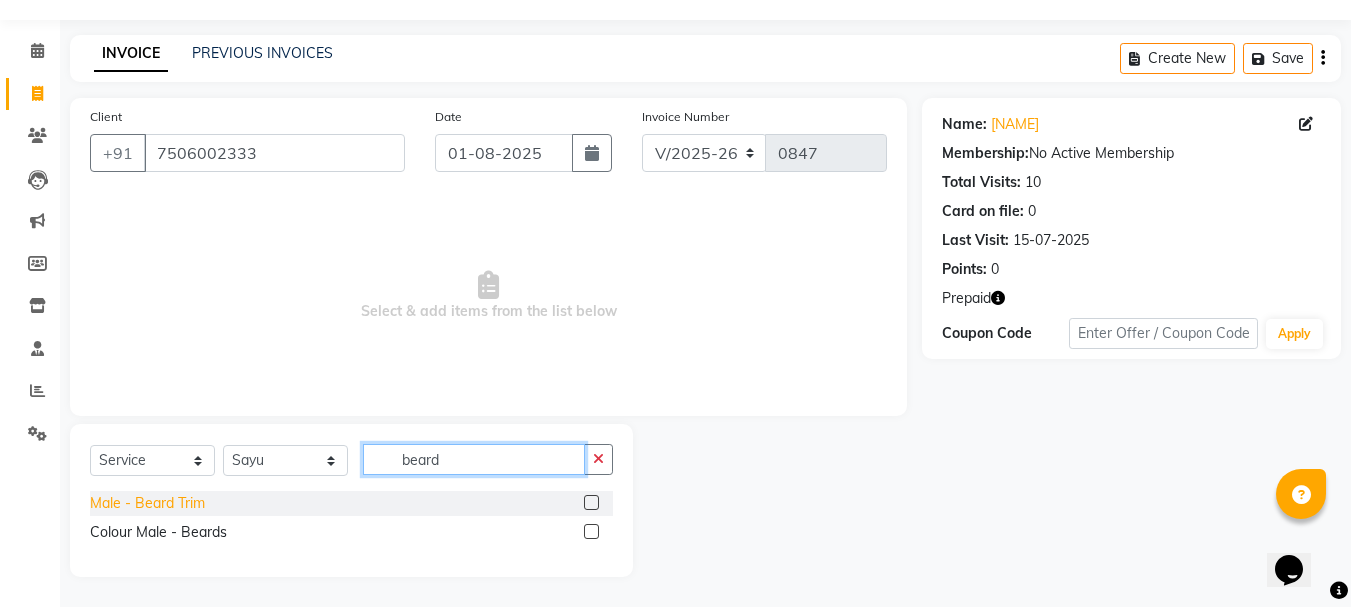 type on "beard" 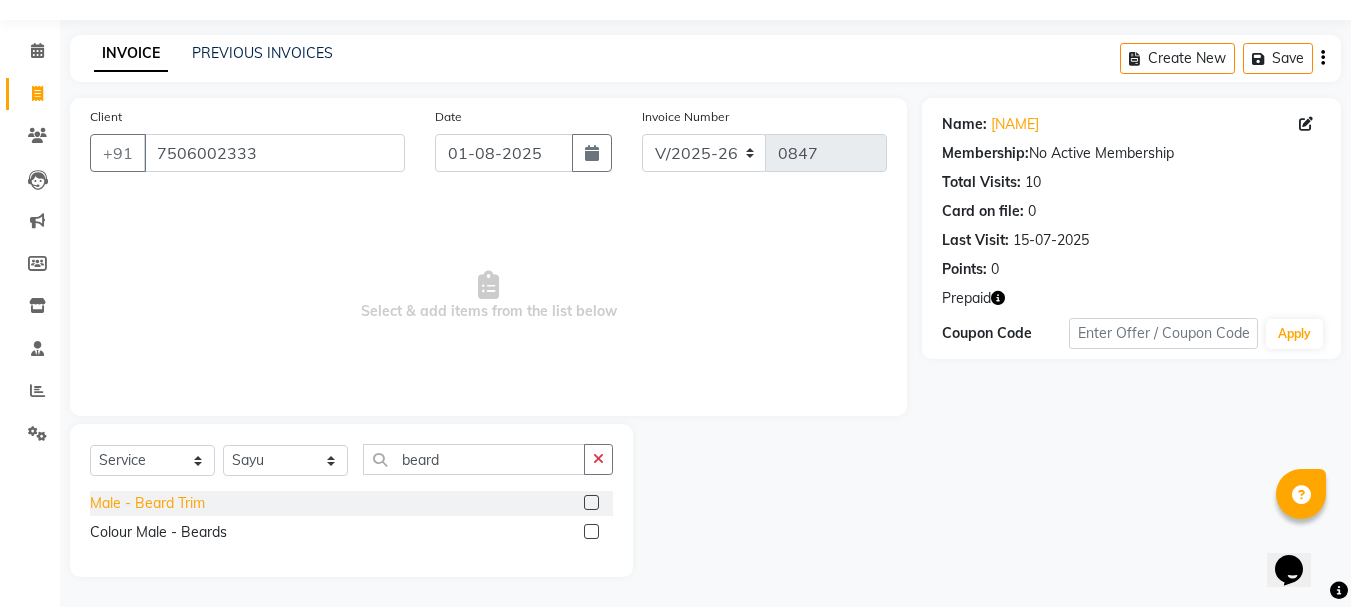 click on "Male - Beard Trim" 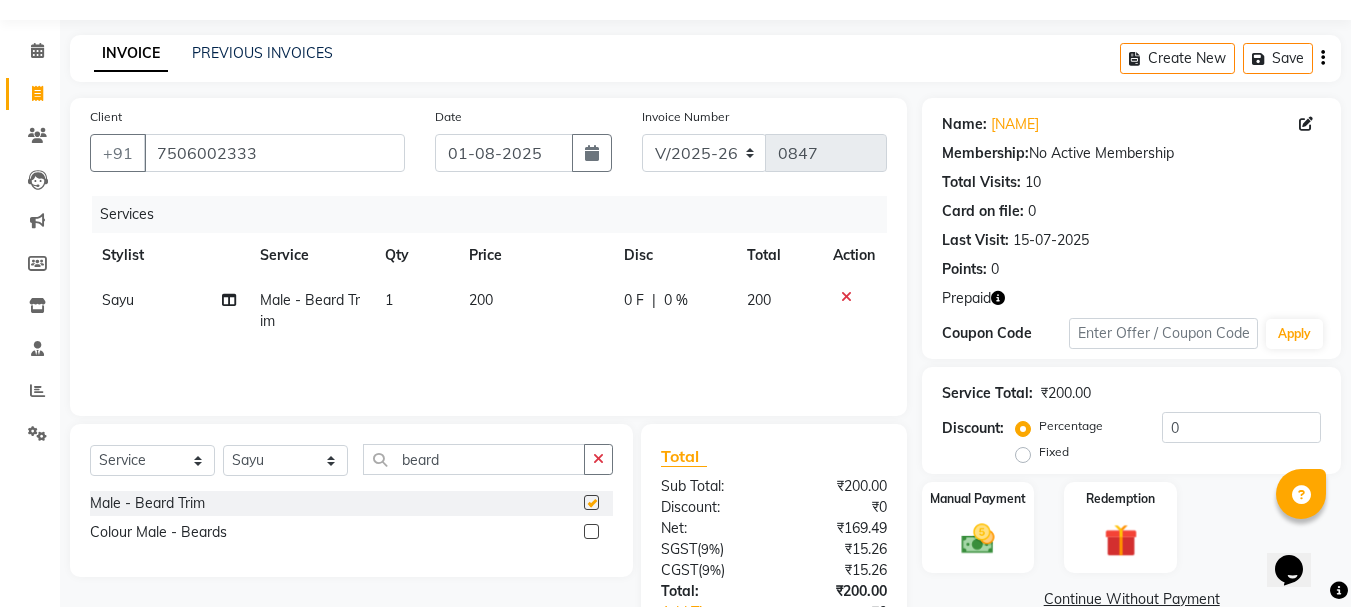 checkbox on "false" 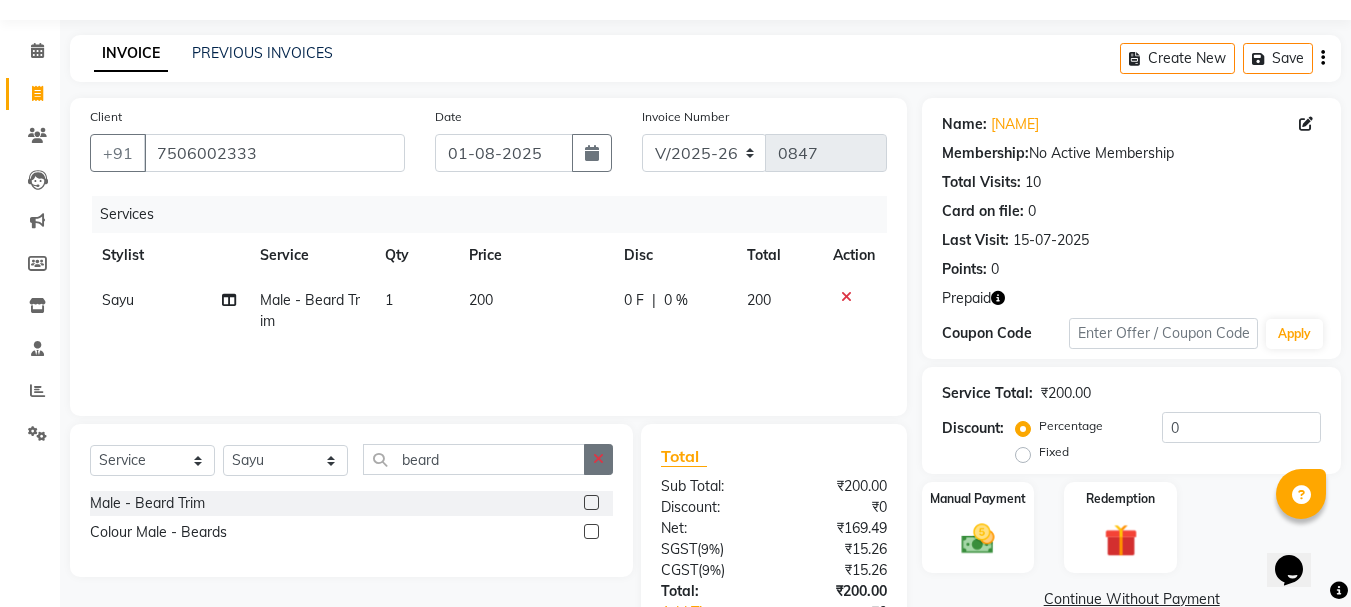 click 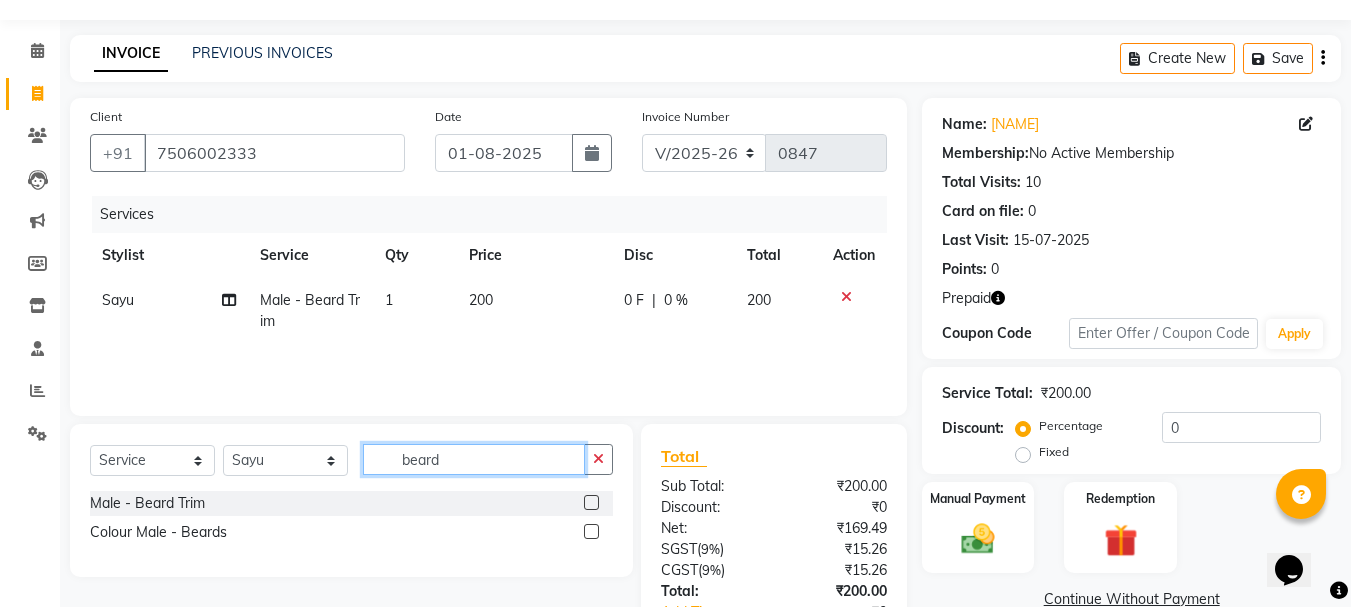 type 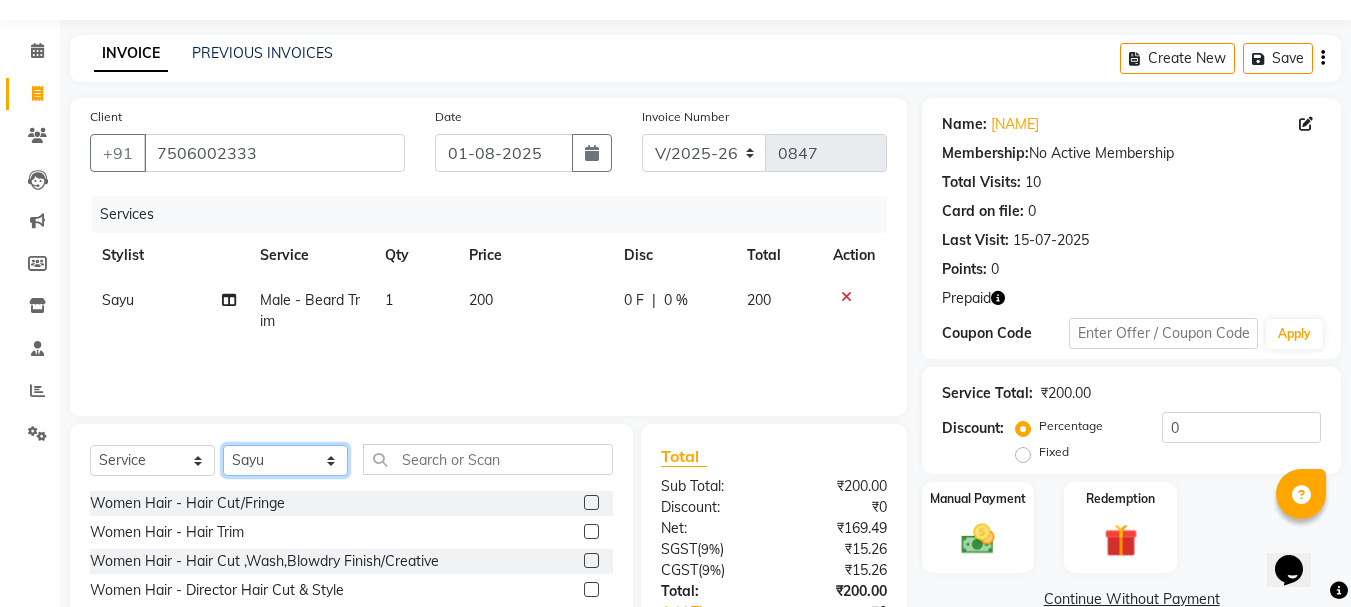 click on "Select Stylist ADMIN [NAME] [NAME]  [LAST] [LAST] [NAME] [NAME]  [NAME] [NAME] [NAME] [NAME] [NAME] [NAME] [NAME] [NAME] [NAME] [NAME] [NAME] [NAME] [NAME] [NAME] [NAME] Manager [NAME] [NAME] [NAME]" 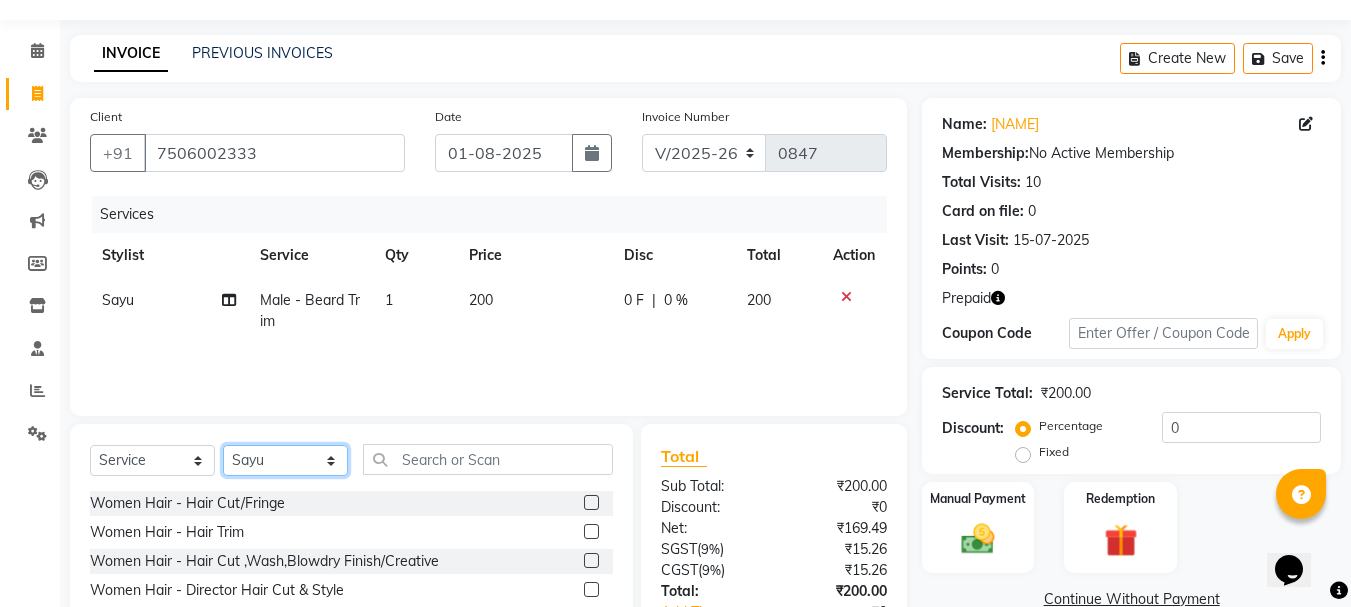 select on "69775" 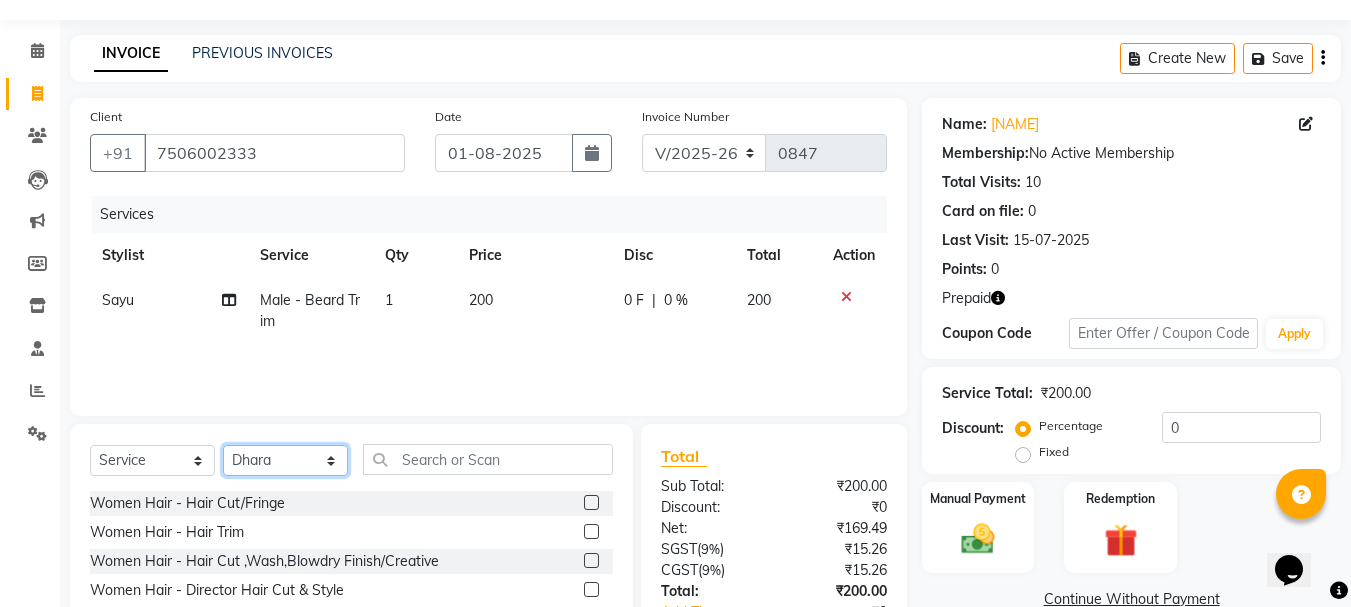 click on "Select Stylist ADMIN [NAME] [NAME]  [LAST] [LAST] [NAME] [NAME]  [NAME] [NAME] [NAME] [NAME] [NAME] [NAME] [NAME] [NAME] [NAME] [NAME] [NAME] [NAME] [NAME] [NAME] [NAME] Manager [NAME] [NAME] [NAME]" 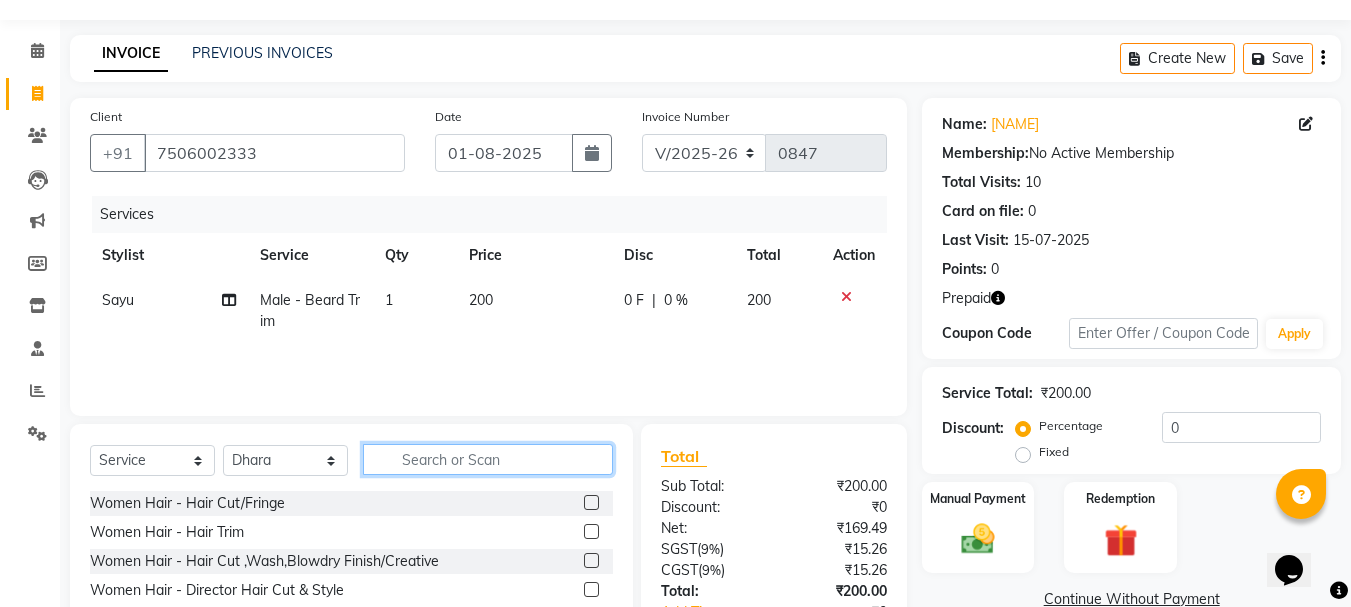 click 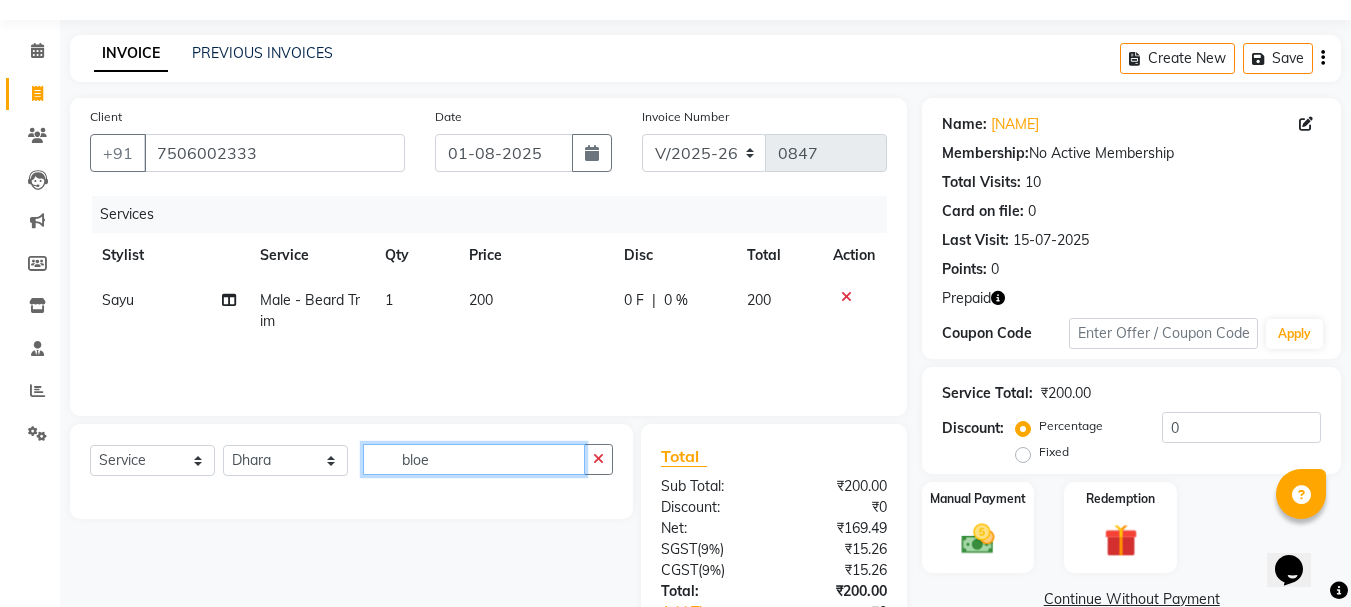 drag, startPoint x: 448, startPoint y: 458, endPoint x: 323, endPoint y: 468, distance: 125.39936 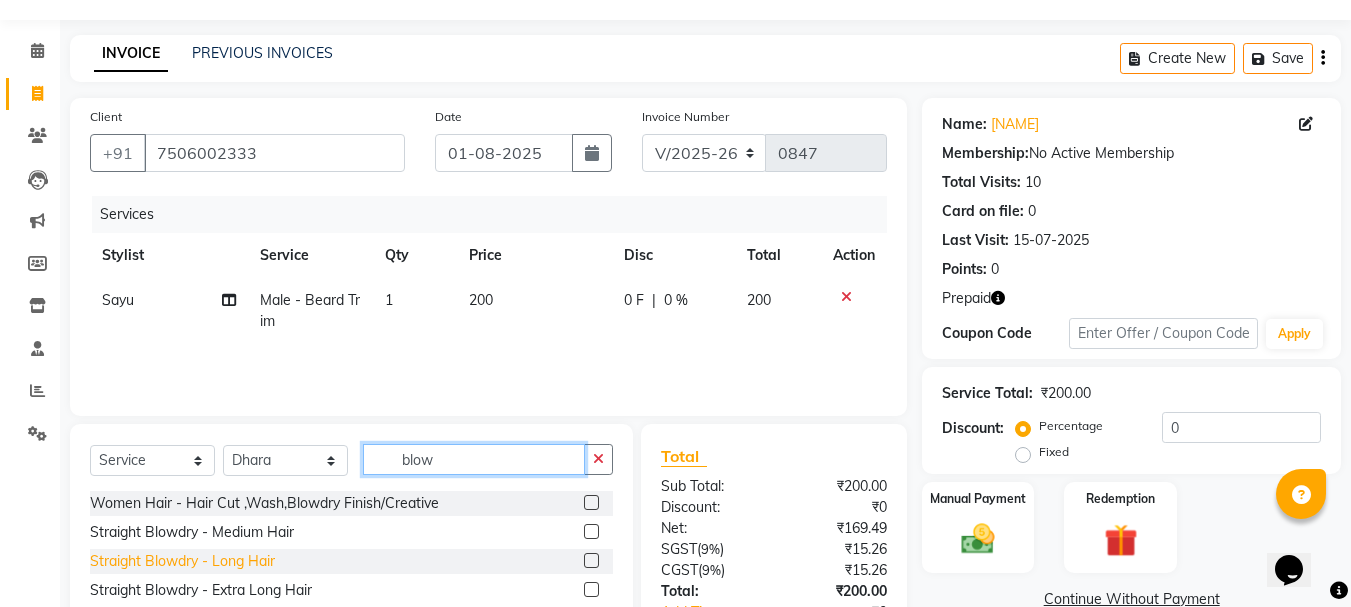 type on "blow" 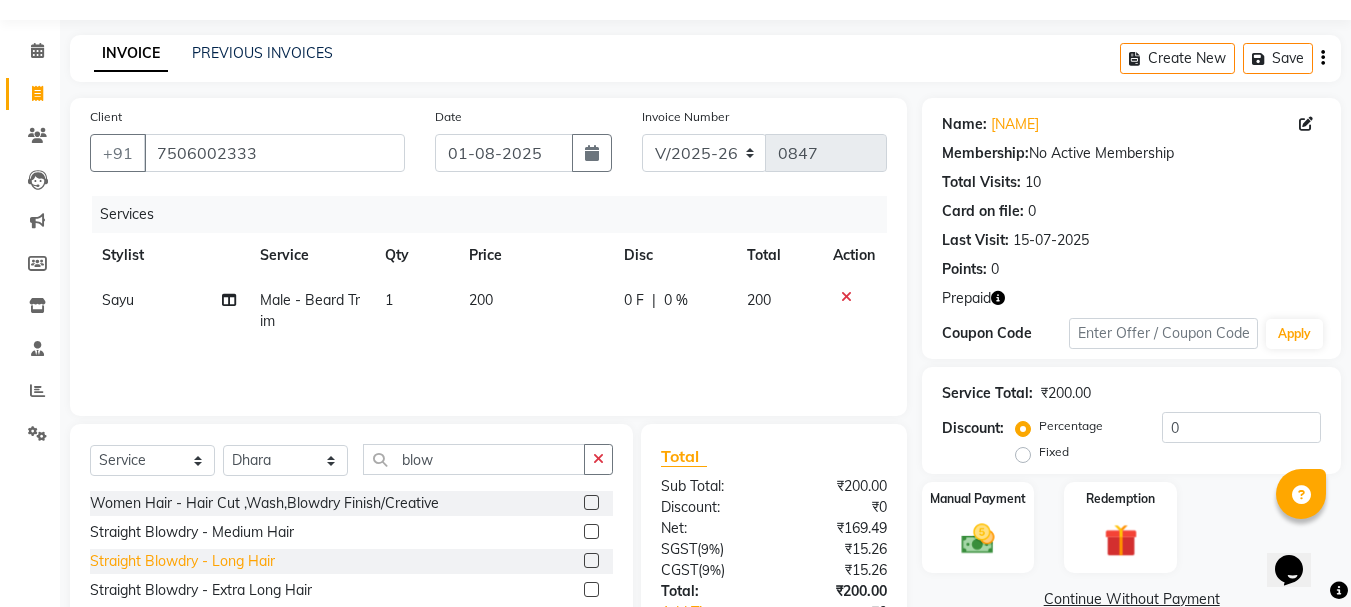 click on "Straight Blowdry - Long Hair" 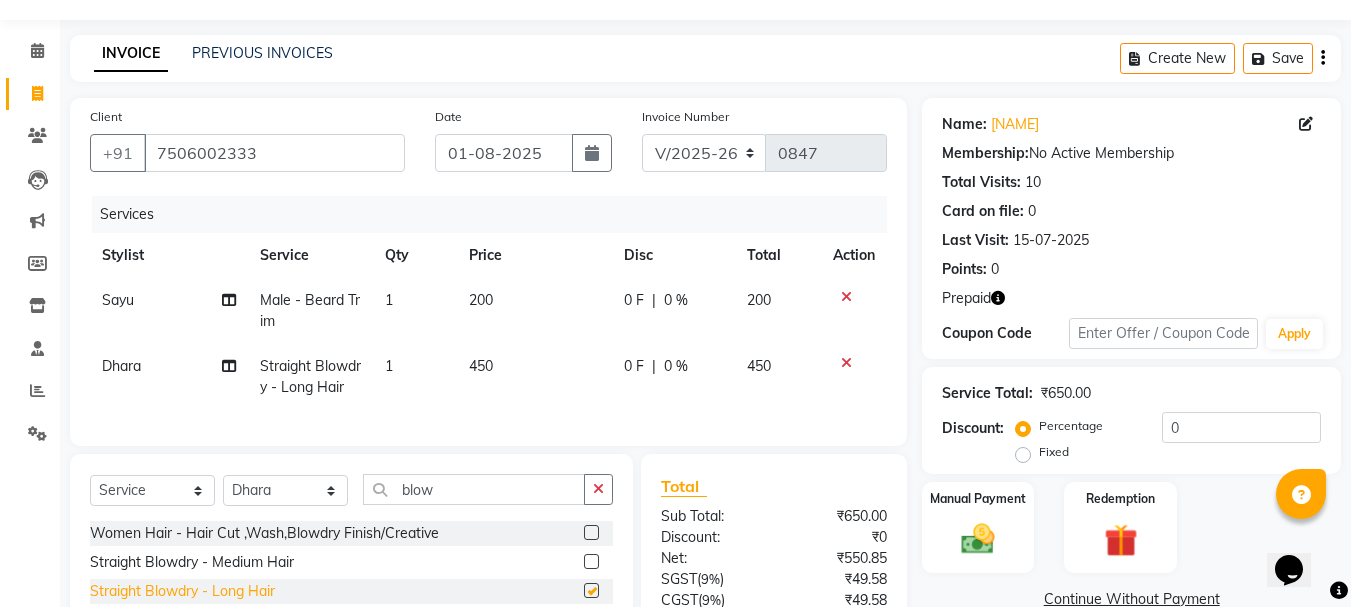 checkbox on "false" 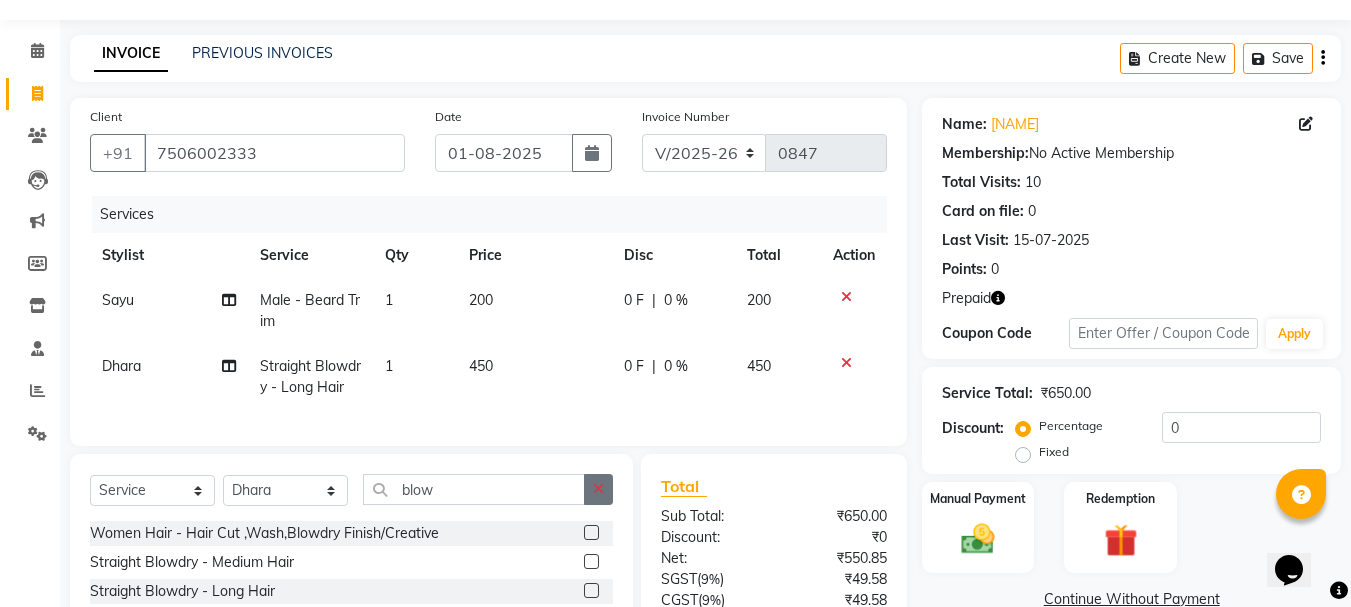 click 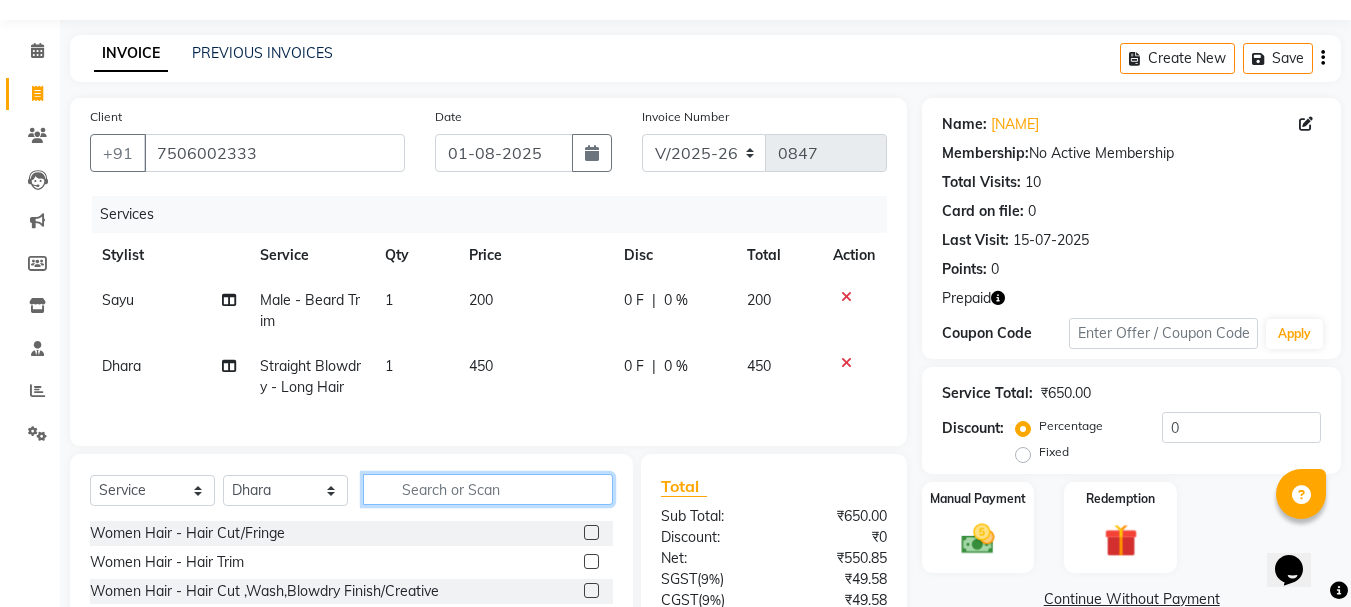 click 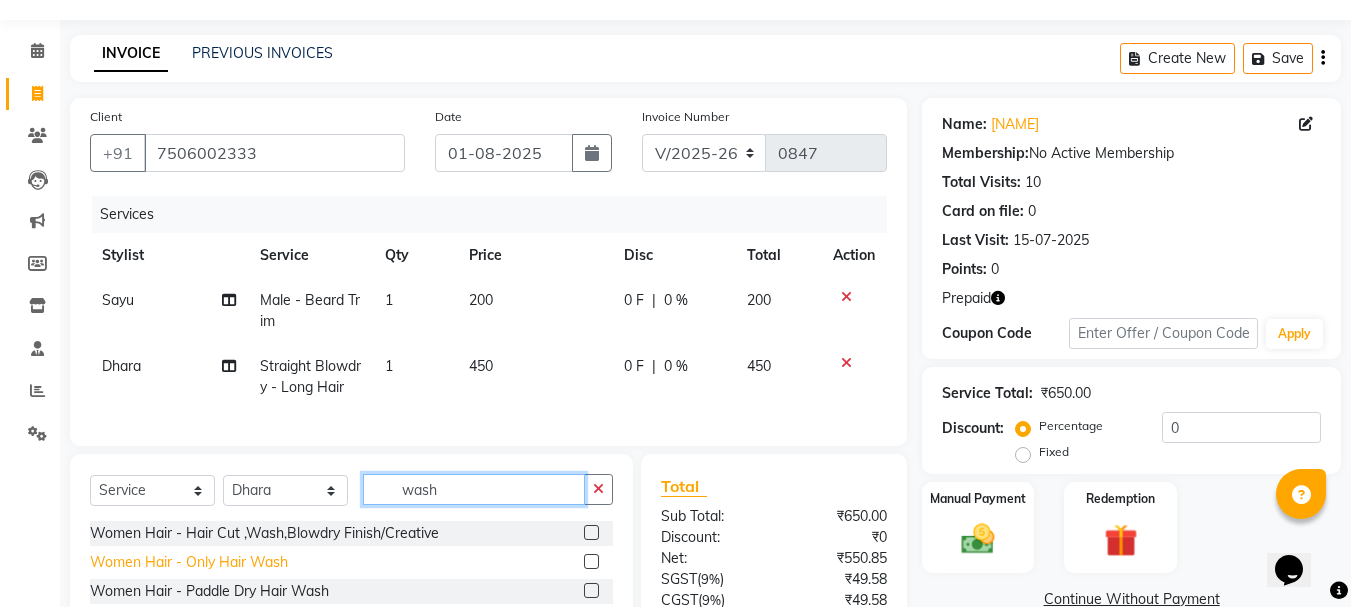 type on "wash" 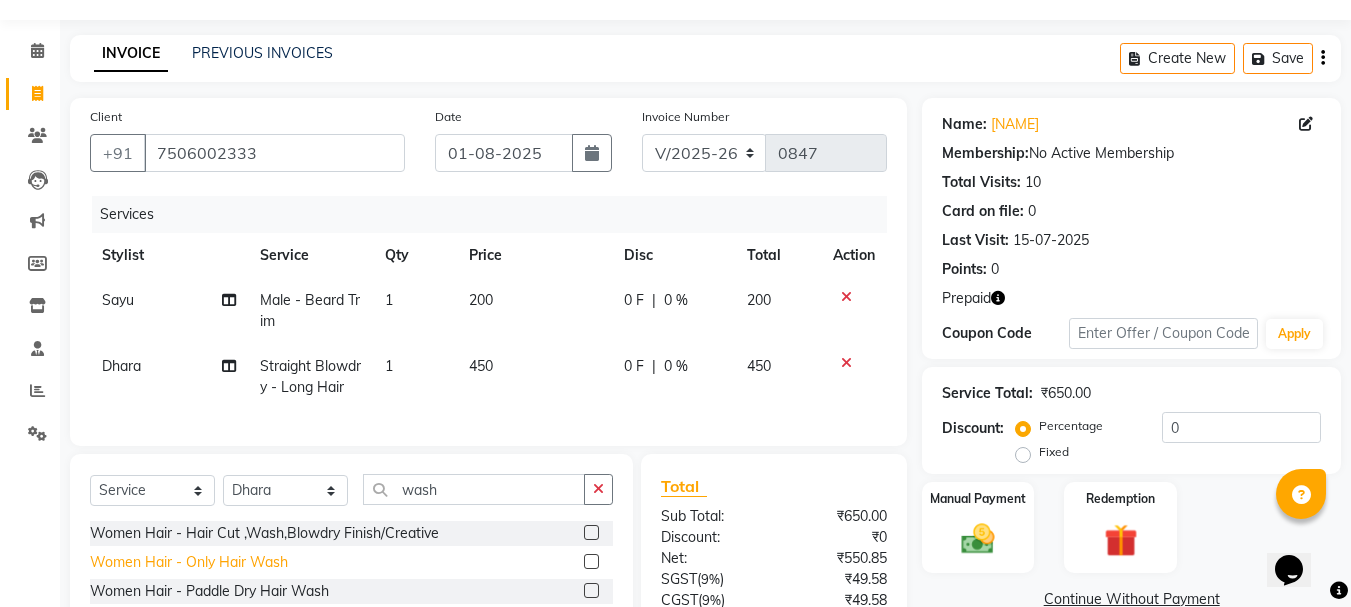 click on "Women Hair - Only Hair Wash" 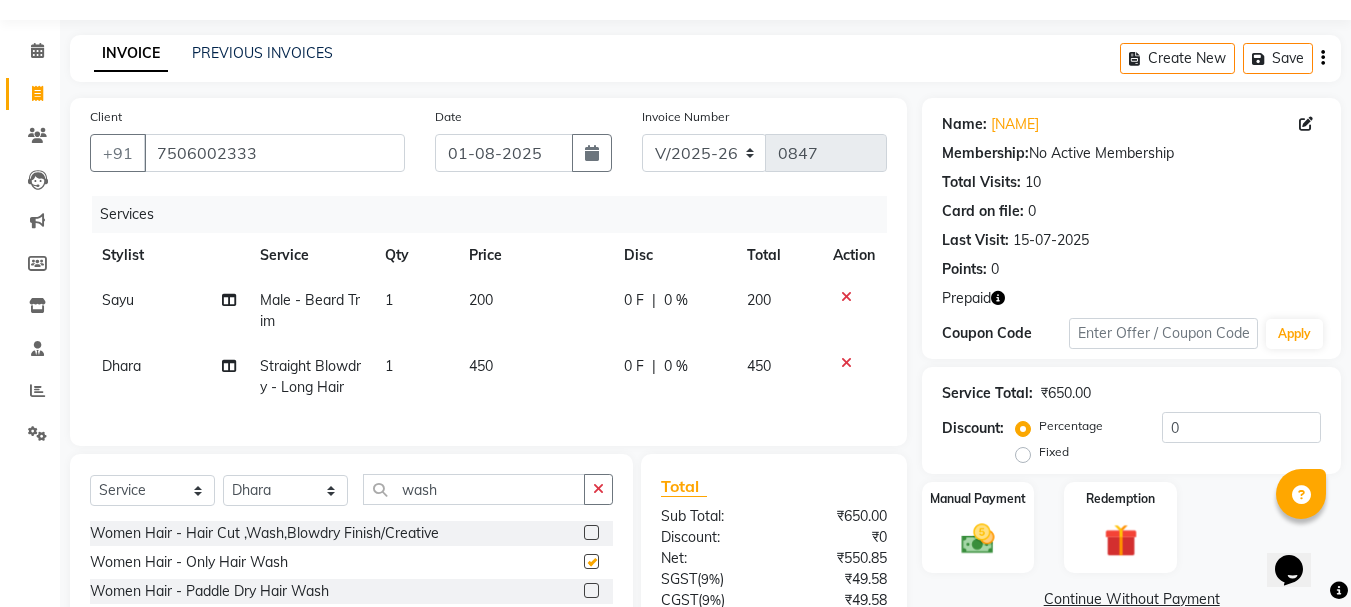 checkbox on "false" 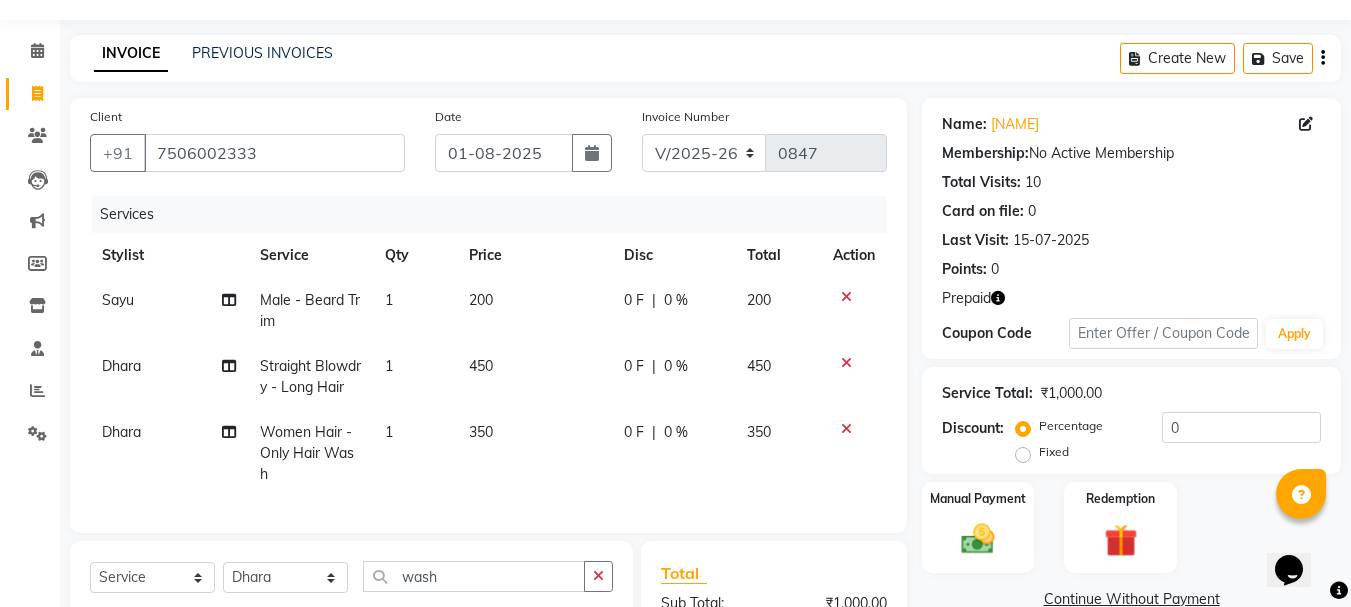 click 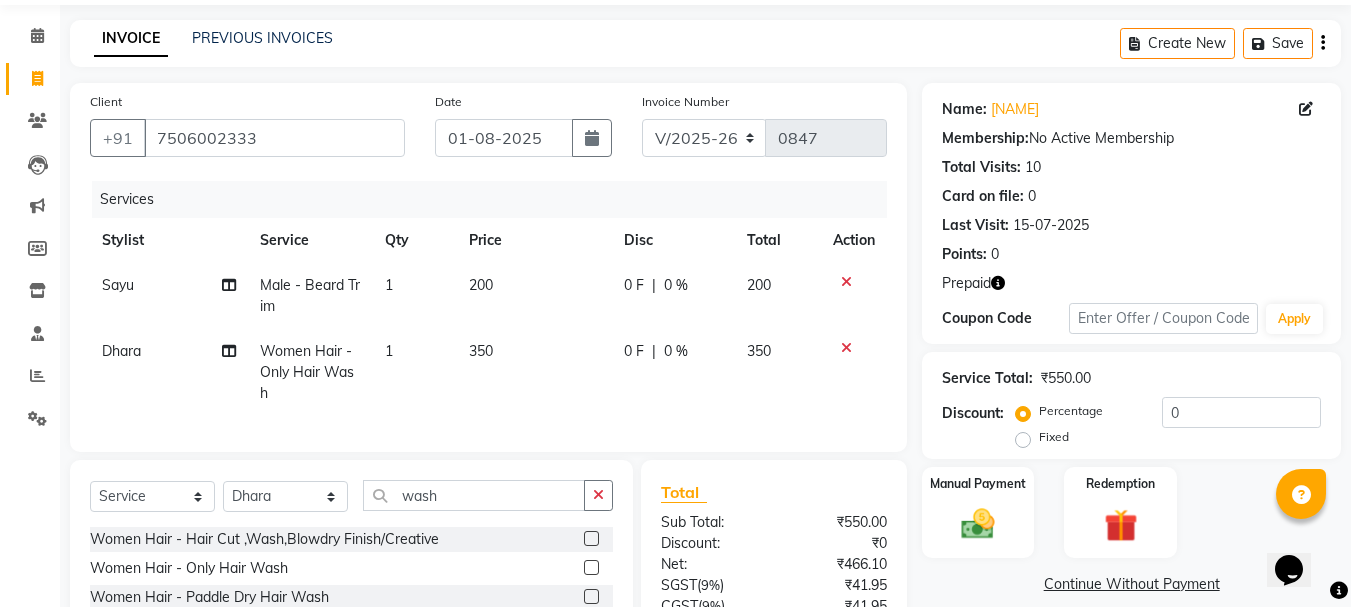 scroll, scrollTop: 259, scrollLeft: 0, axis: vertical 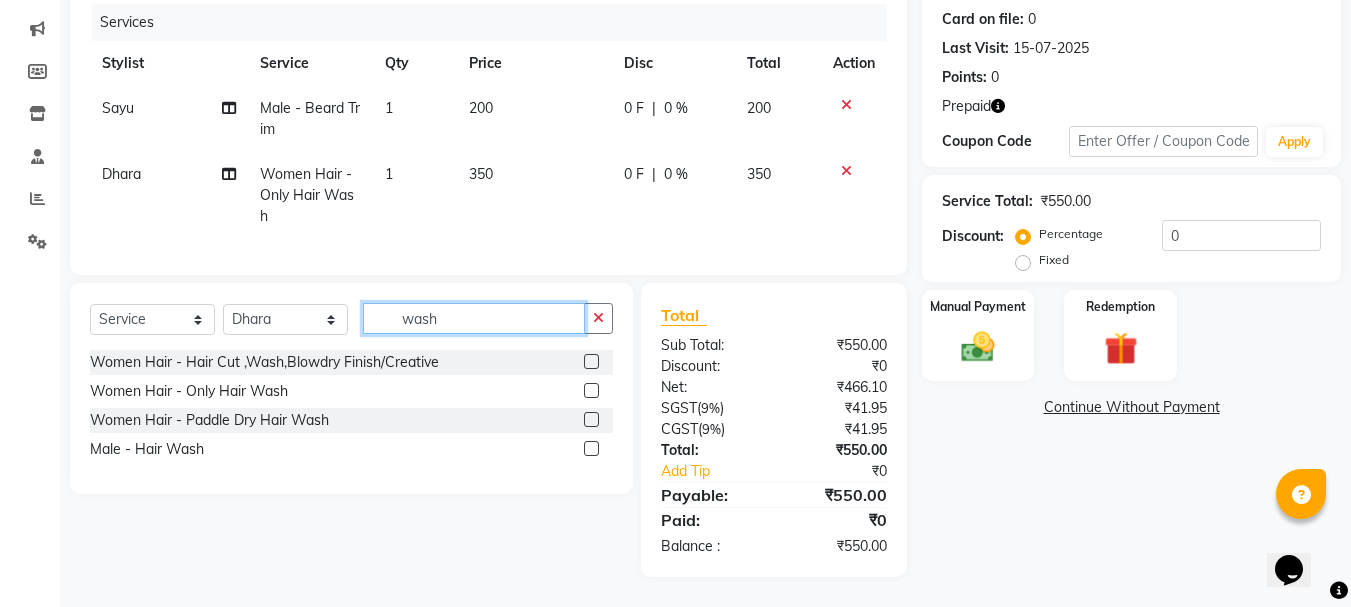 drag, startPoint x: 446, startPoint y: 322, endPoint x: 344, endPoint y: 321, distance: 102.0049 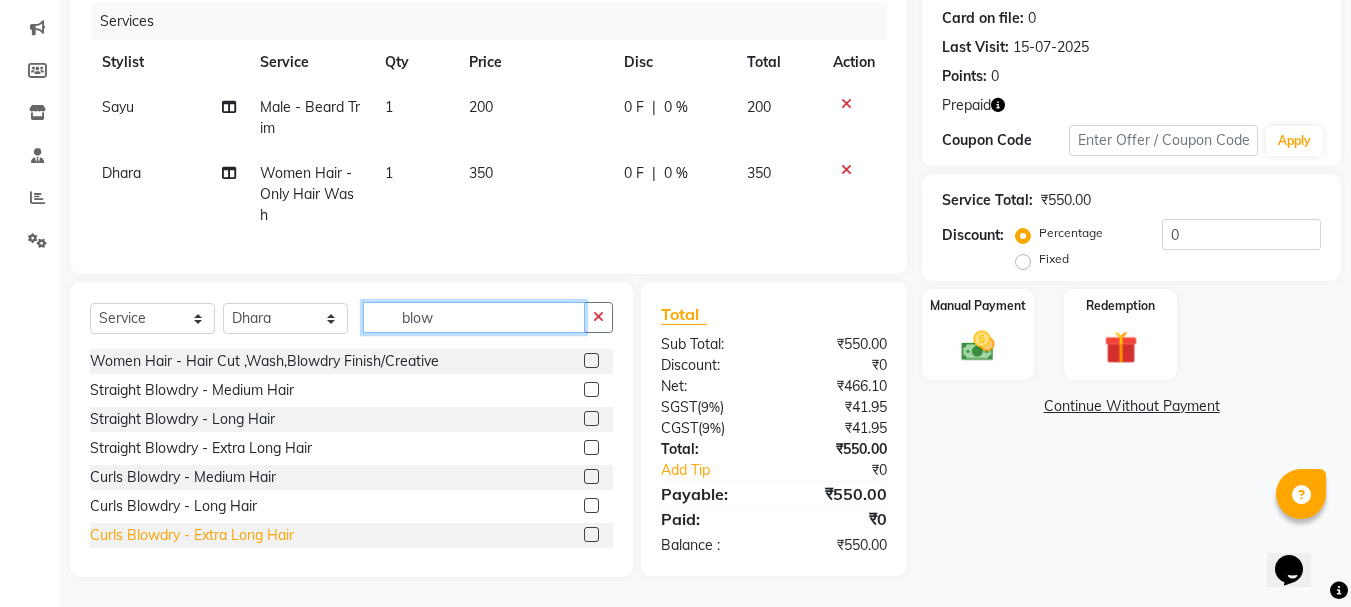 type on "blow" 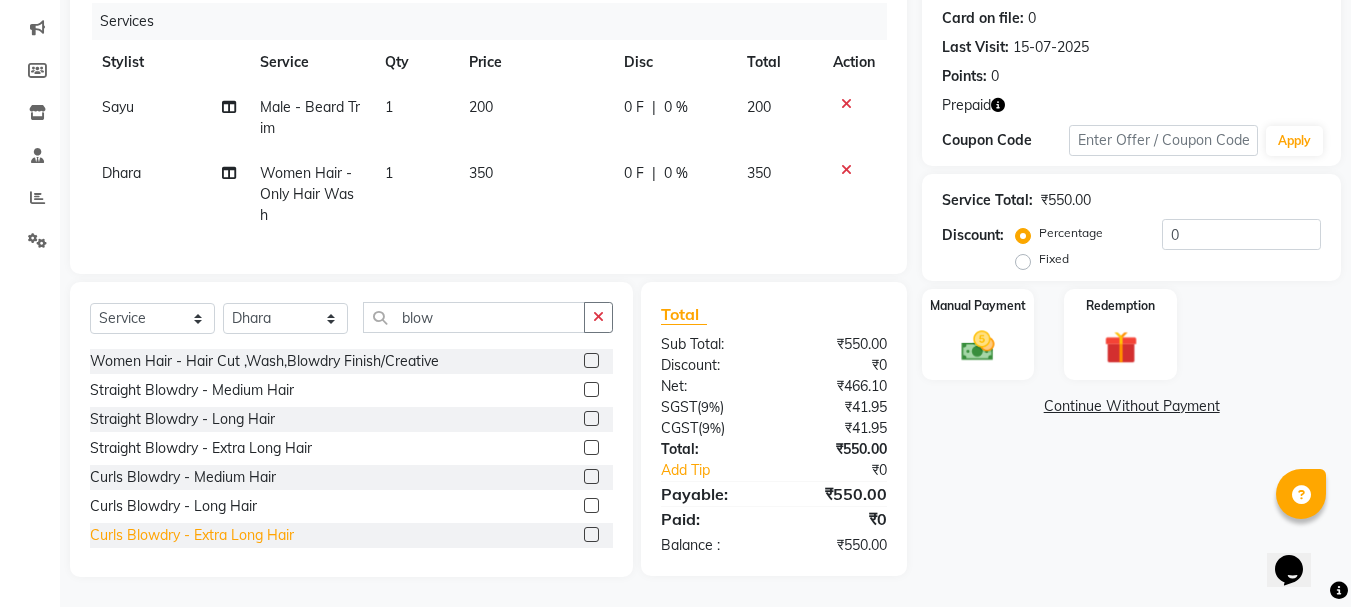 click on "Curls Blowdry - Extra Long Hair" 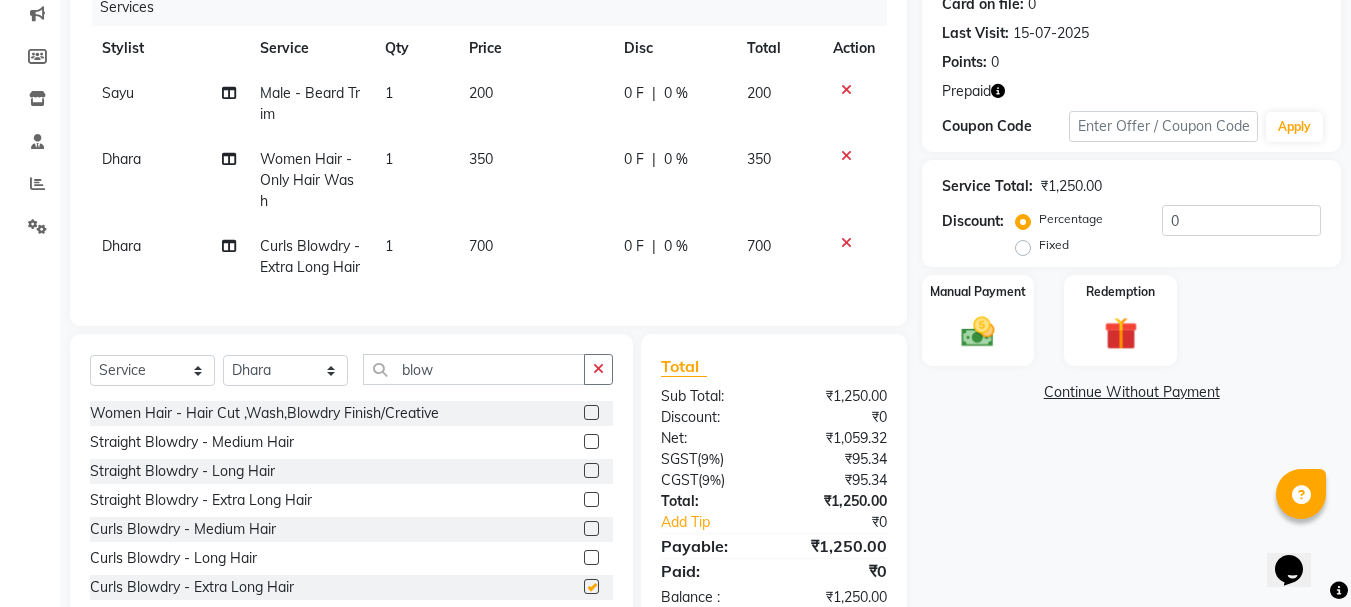 checkbox on "false" 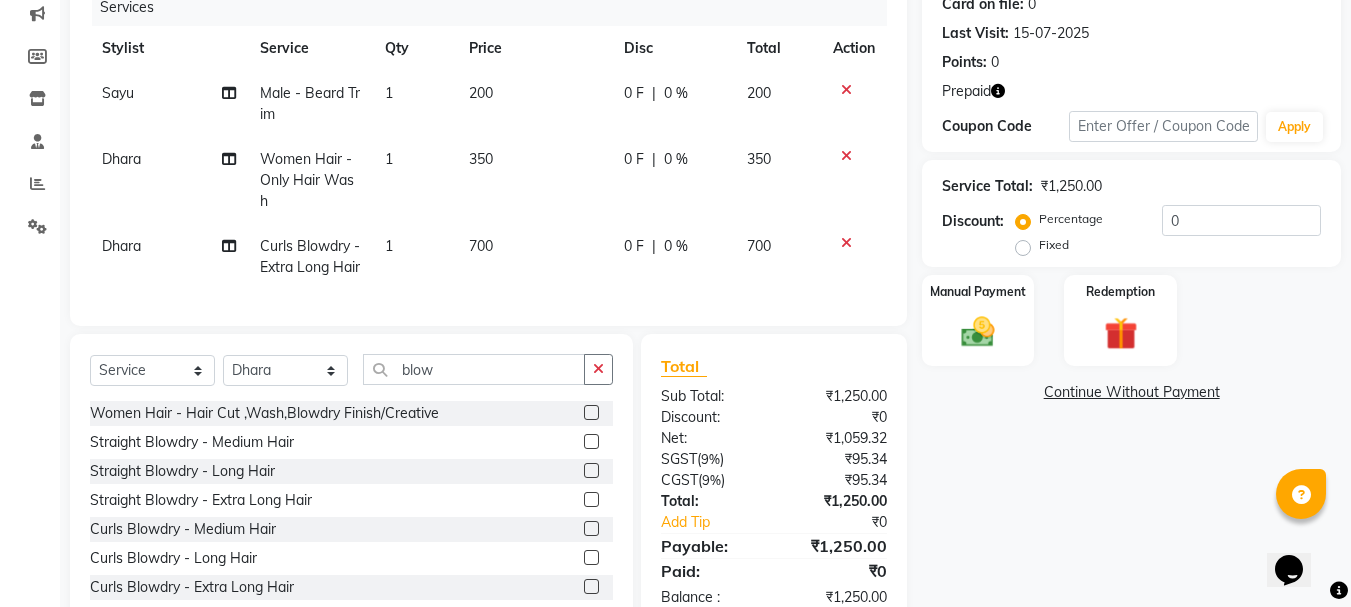 click 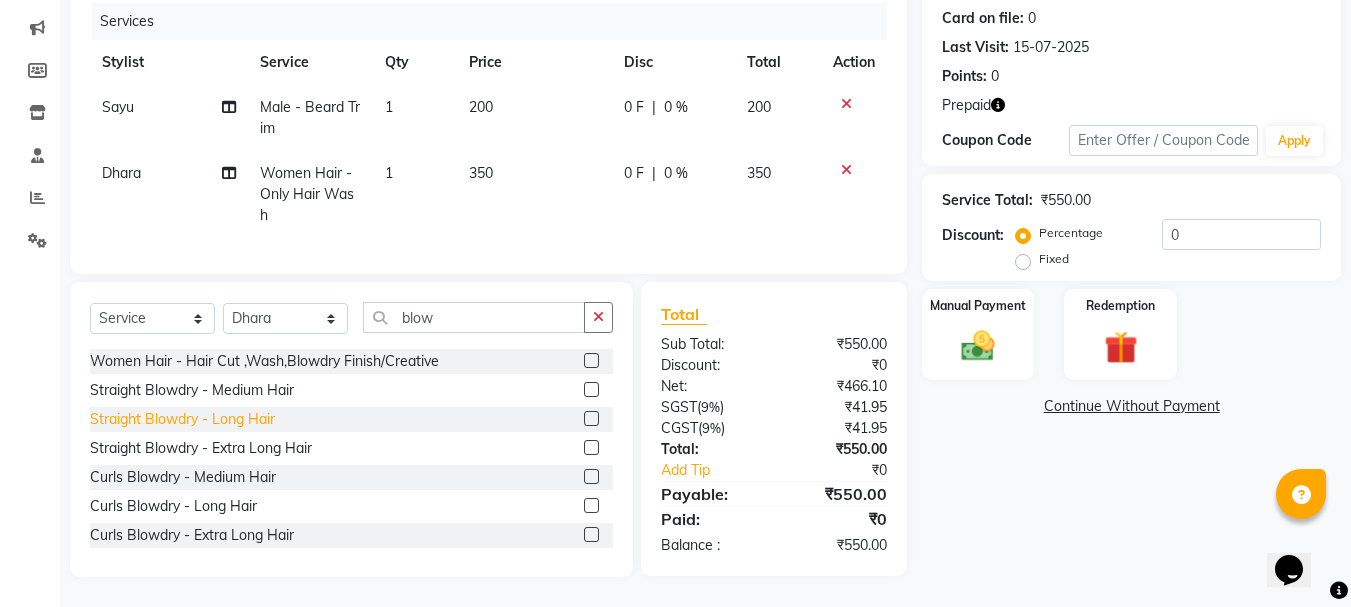 click on "Straight Blowdry - Long Hair" 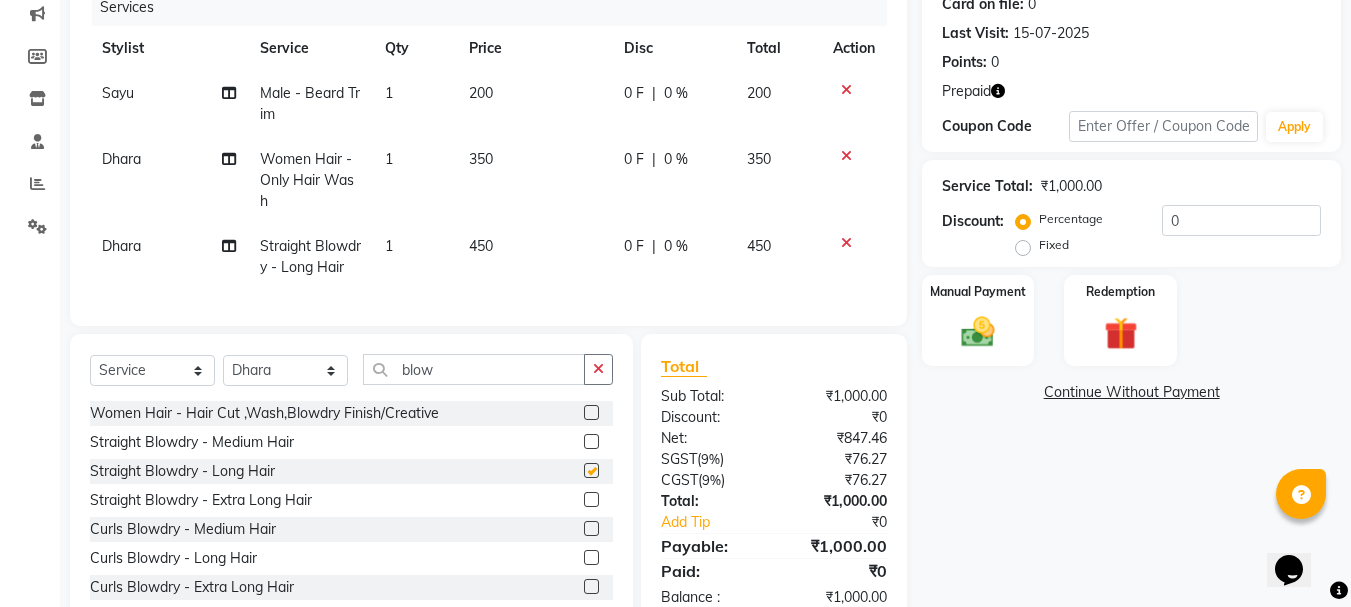 checkbox on "false" 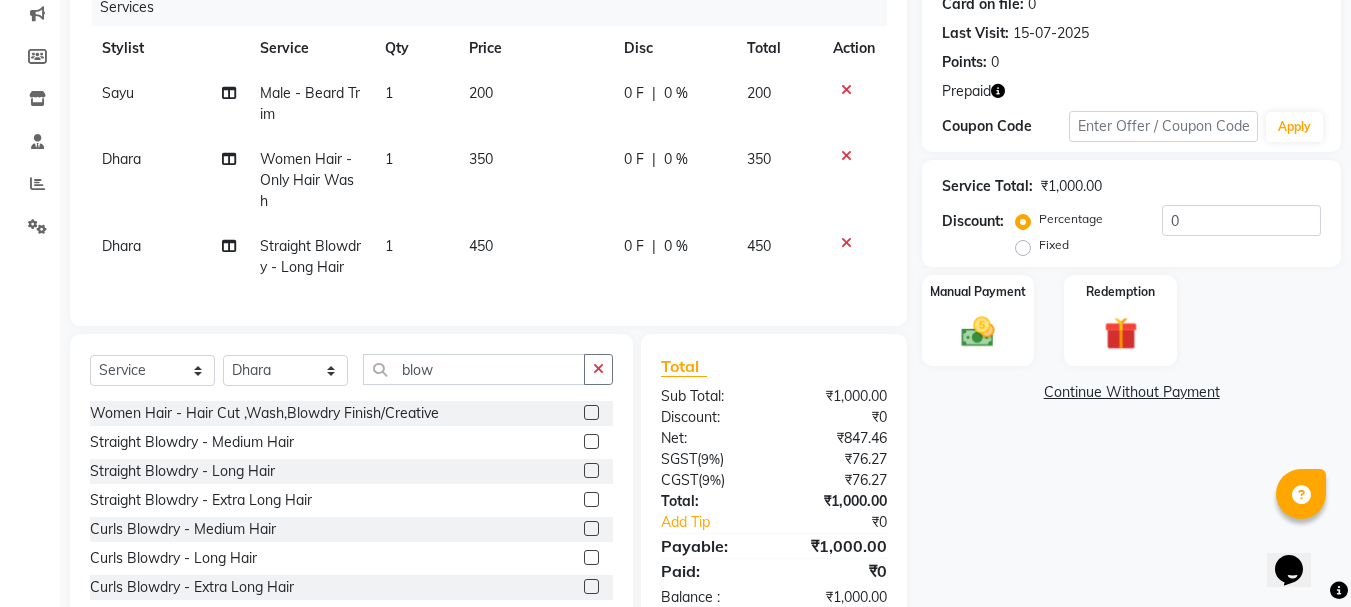 click on "450" 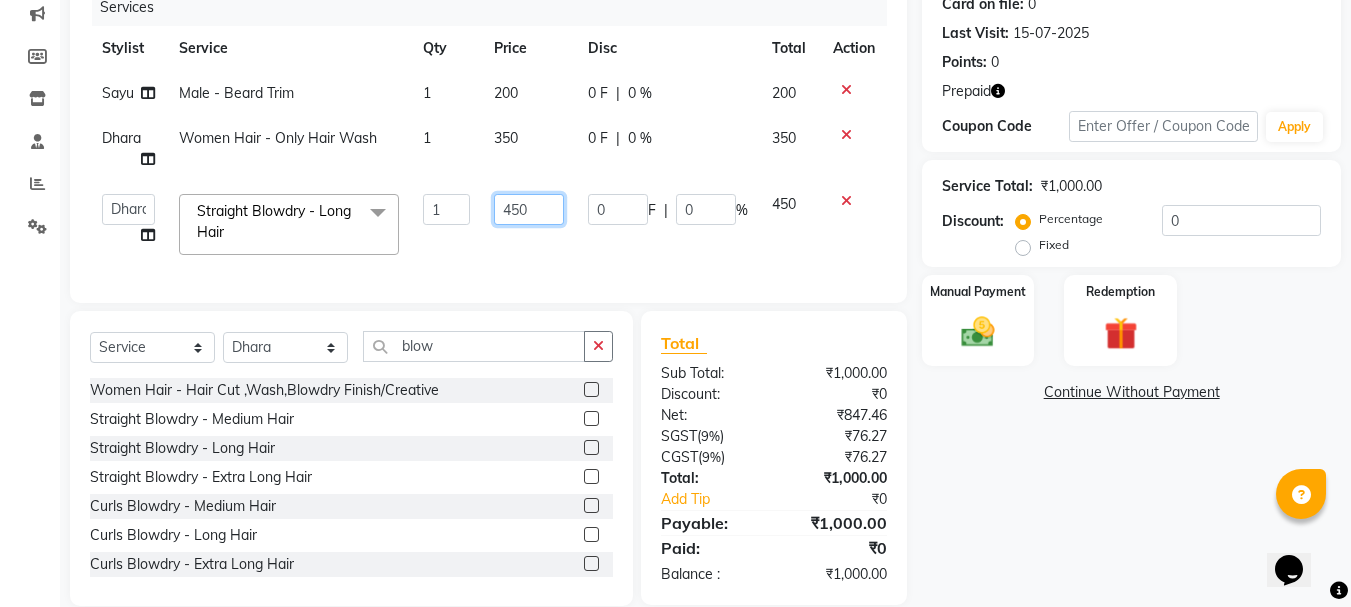 drag, startPoint x: 559, startPoint y: 215, endPoint x: 484, endPoint y: 209, distance: 75.23962 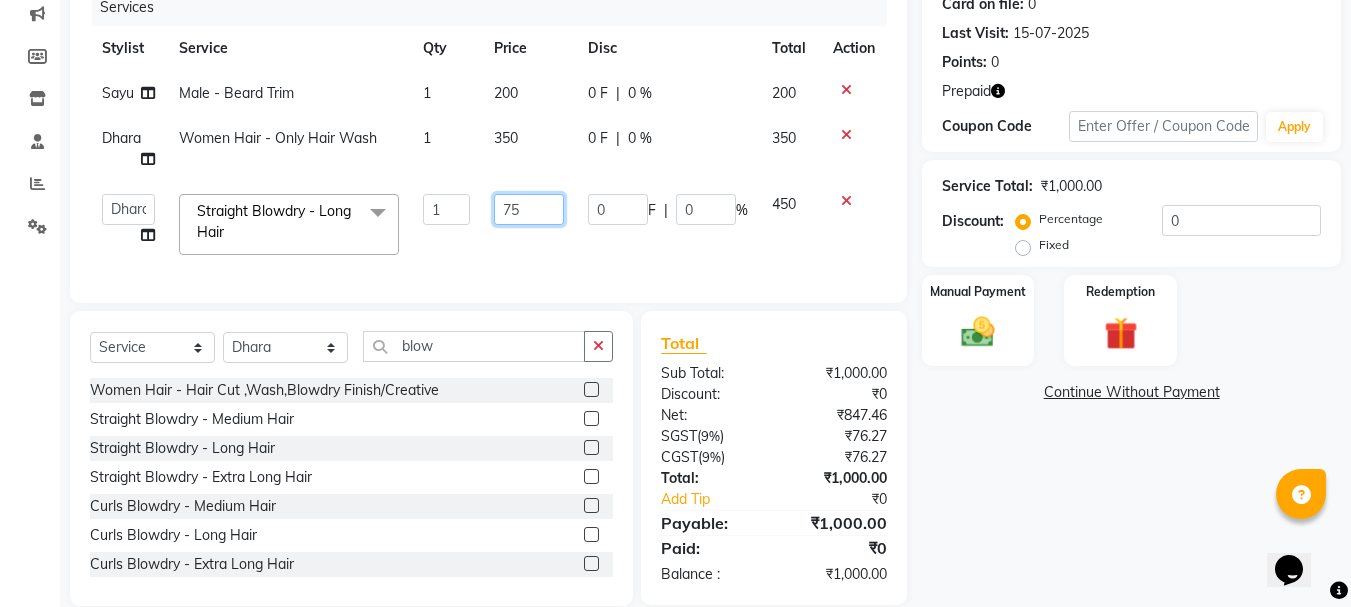 type on "750" 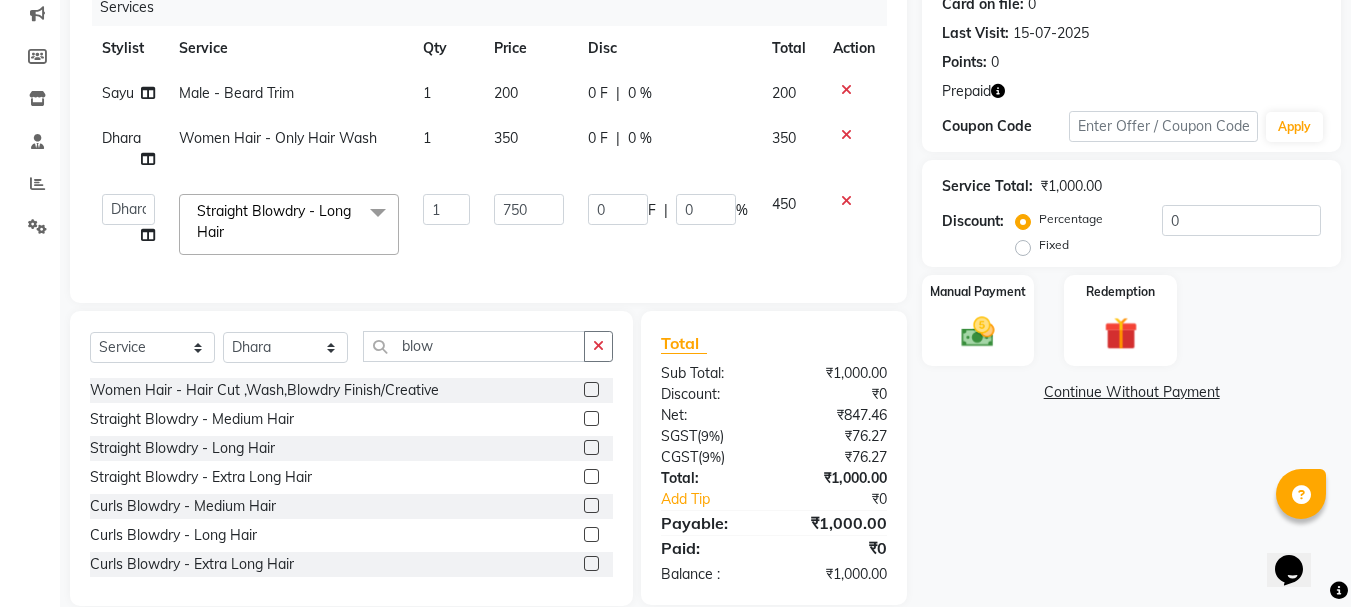 click on "750" 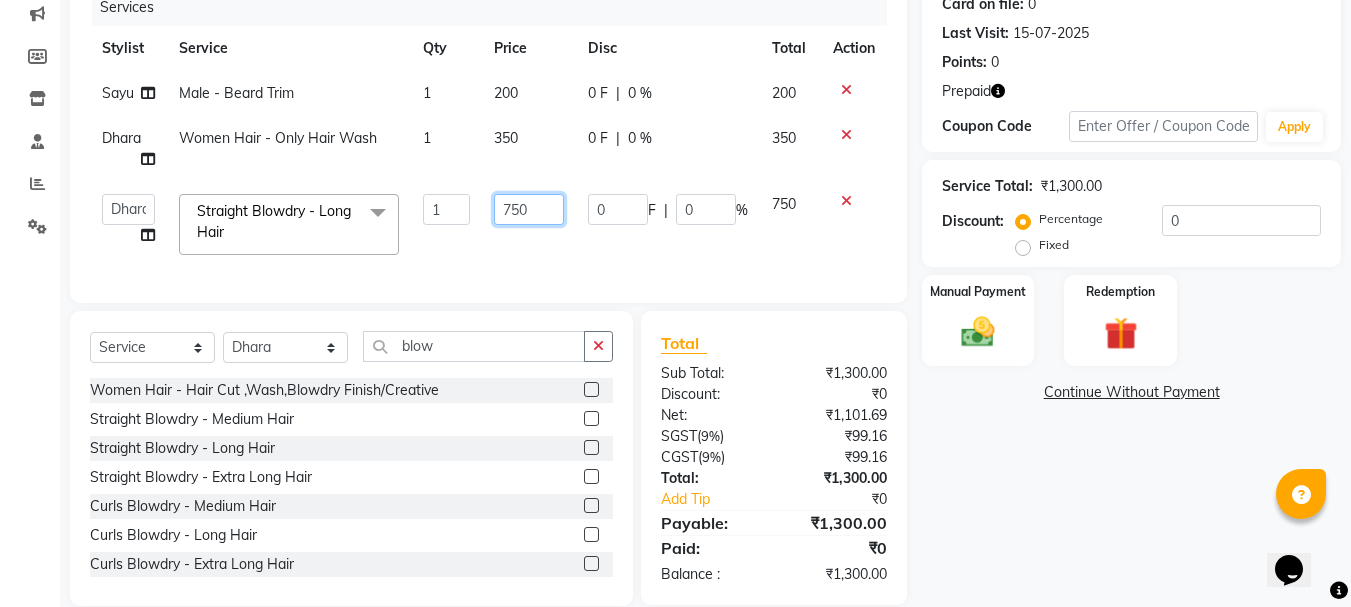 drag, startPoint x: 546, startPoint y: 204, endPoint x: 490, endPoint y: 207, distance: 56.0803 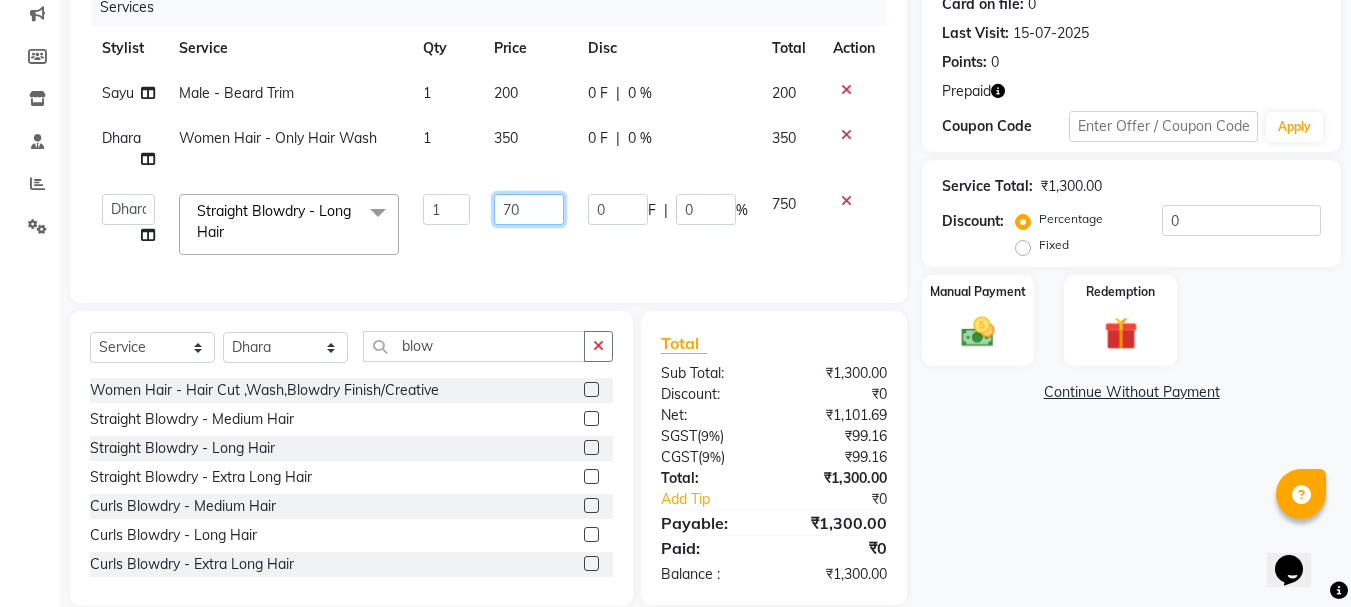 type on "700" 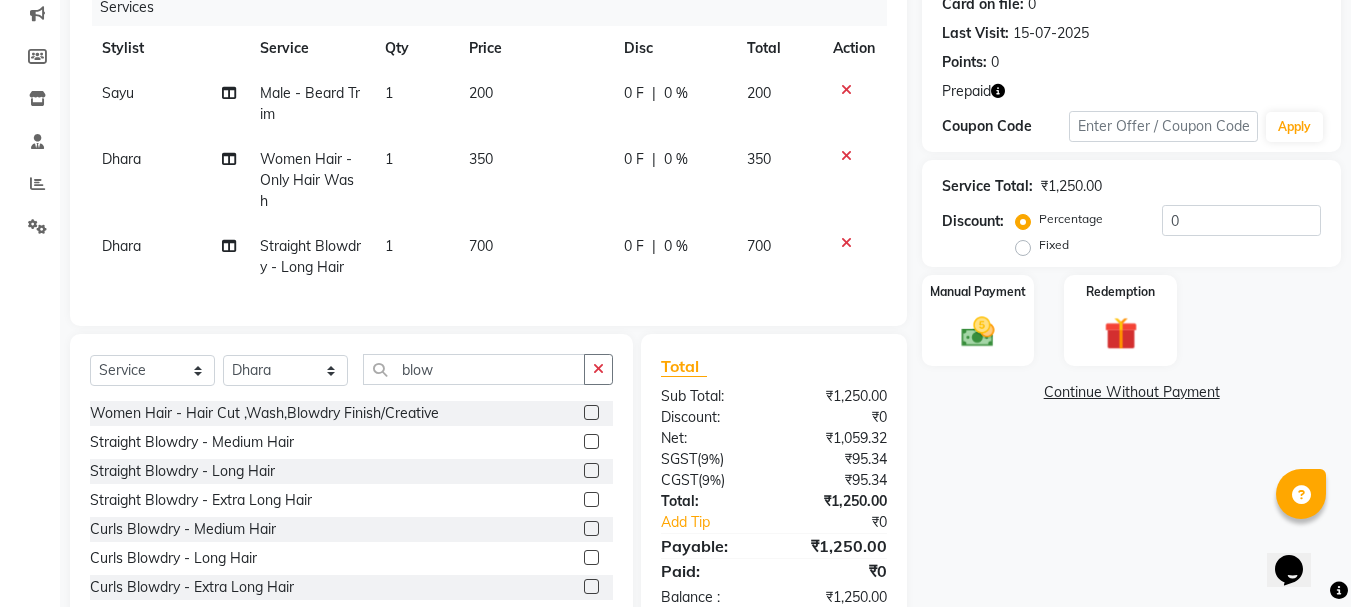 click on "700" 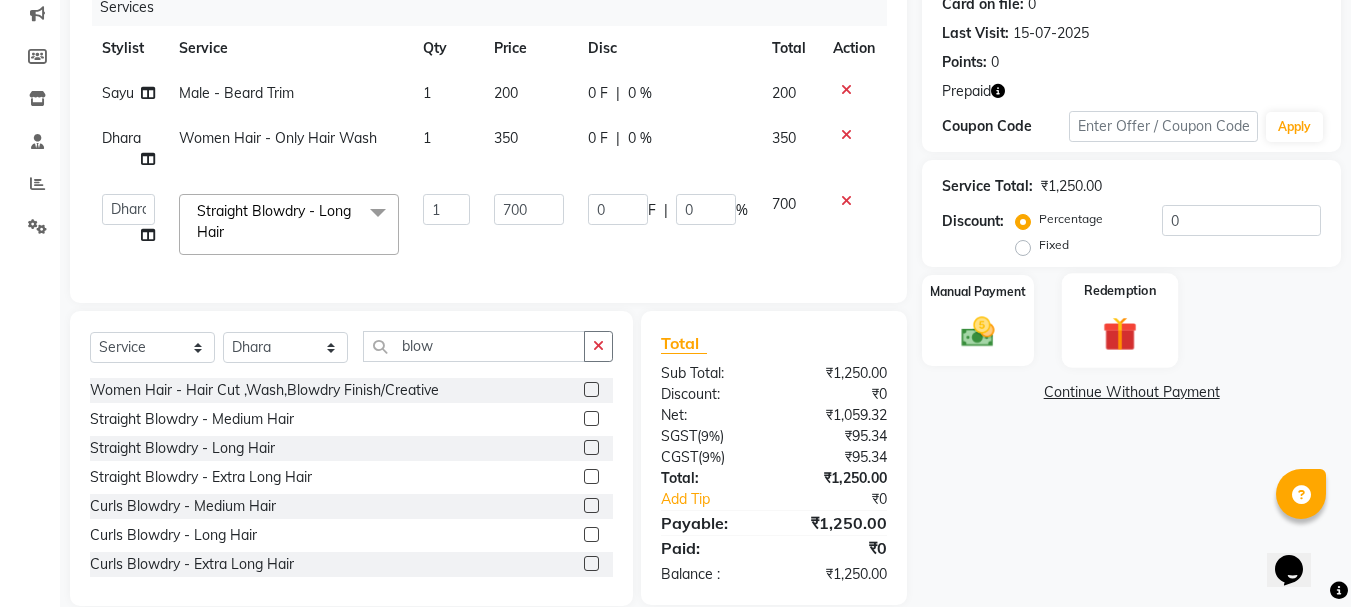 click on "Redemption" 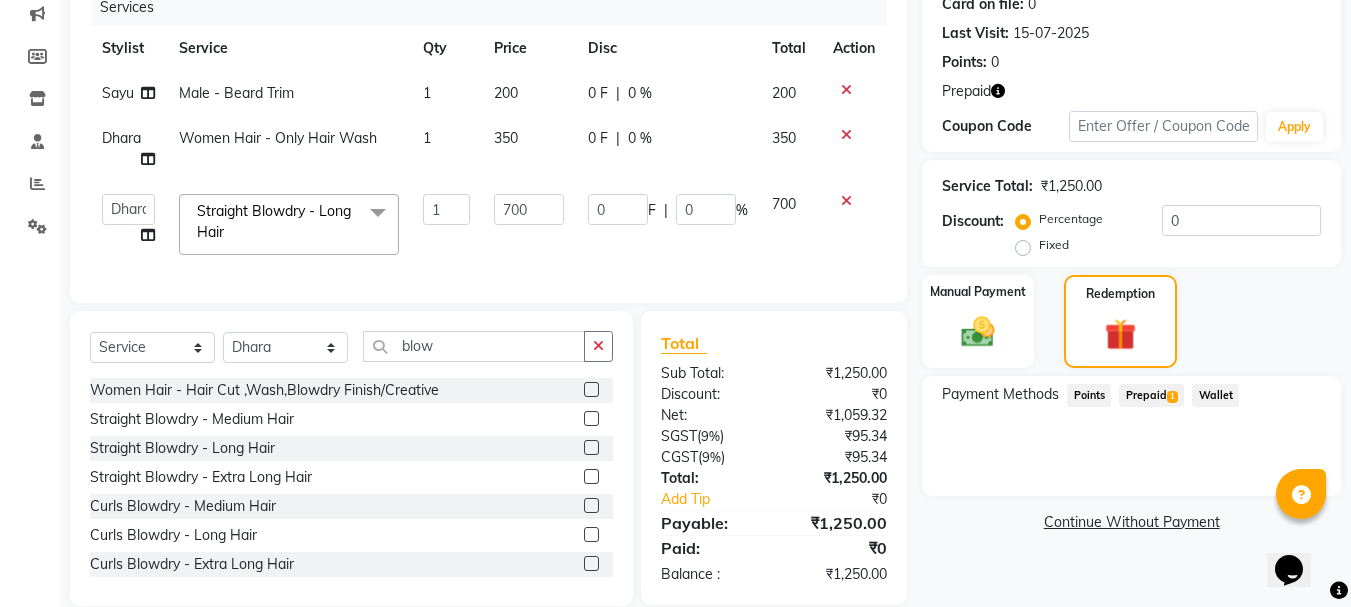 drag, startPoint x: 1139, startPoint y: 397, endPoint x: 1153, endPoint y: 415, distance: 22.803509 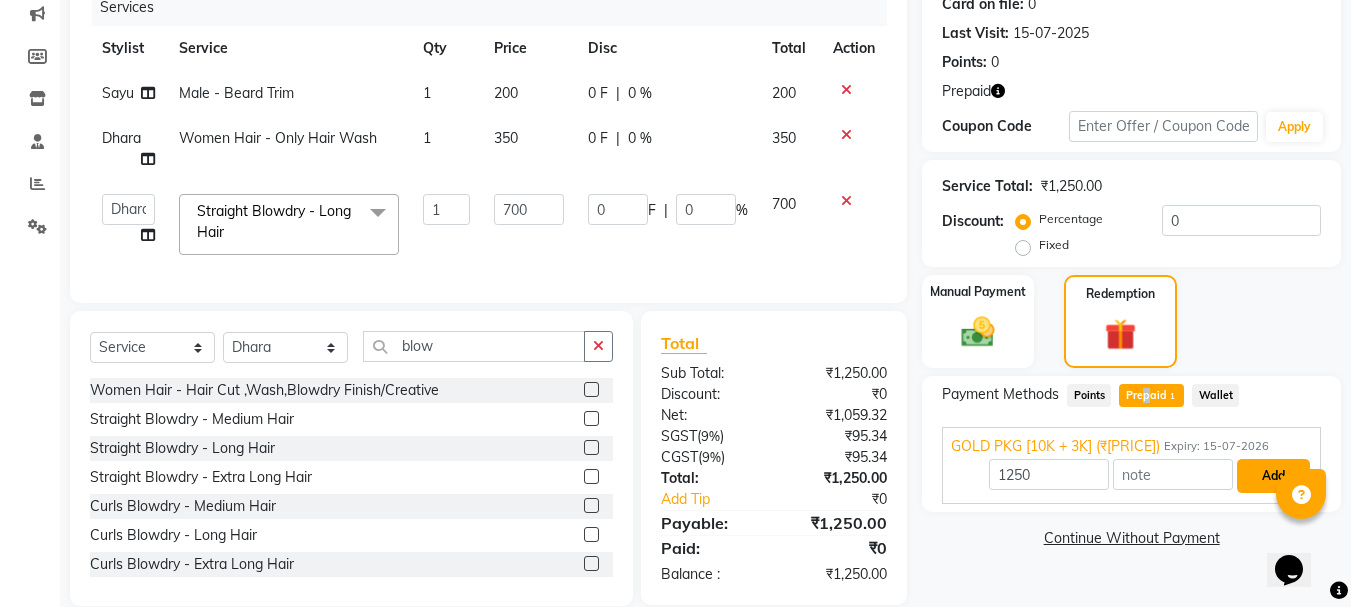 click on "Add" at bounding box center [1273, 476] 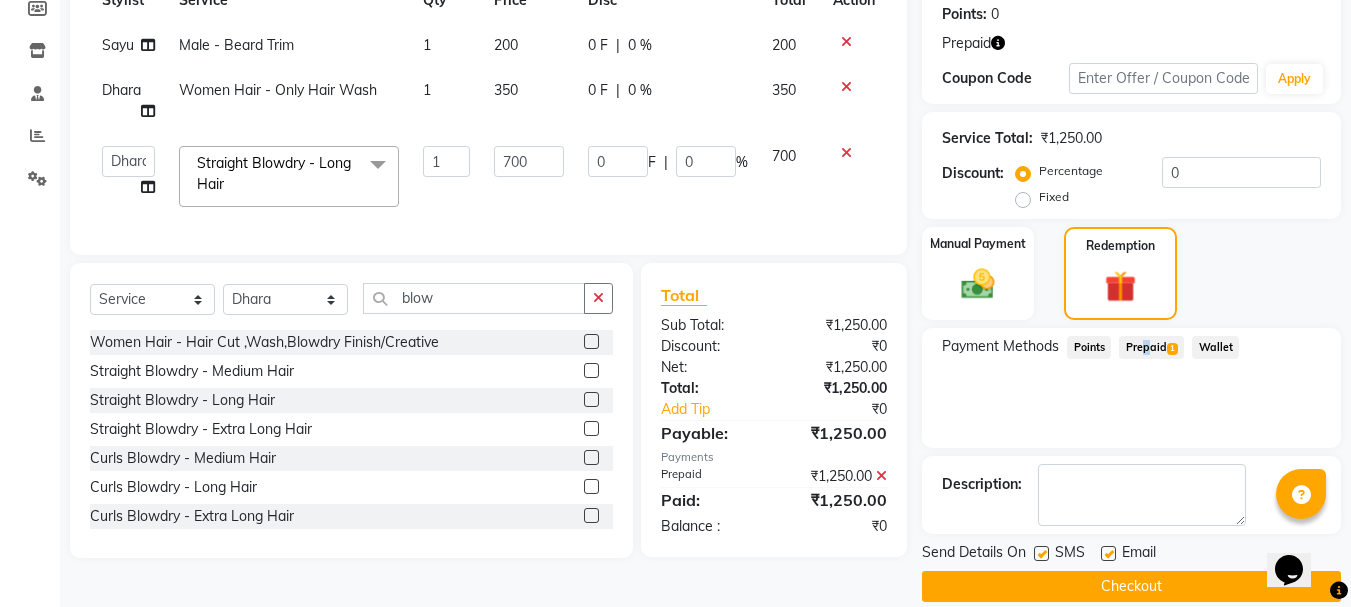 scroll, scrollTop: 332, scrollLeft: 0, axis: vertical 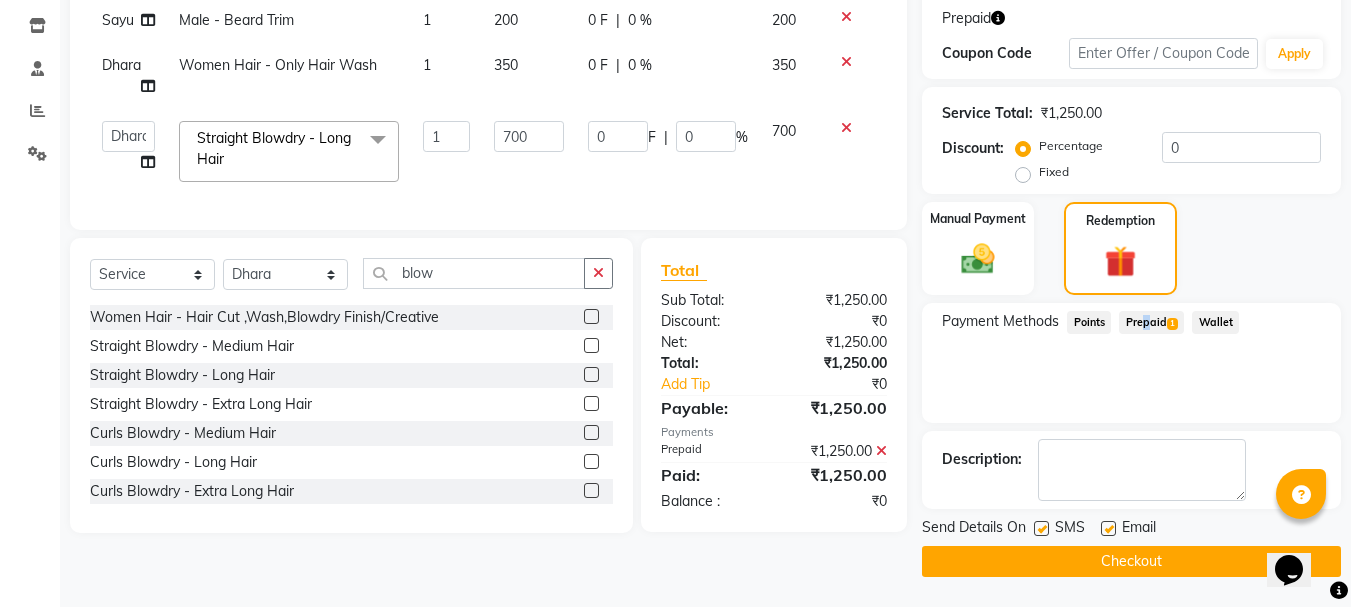 click on "Checkout" 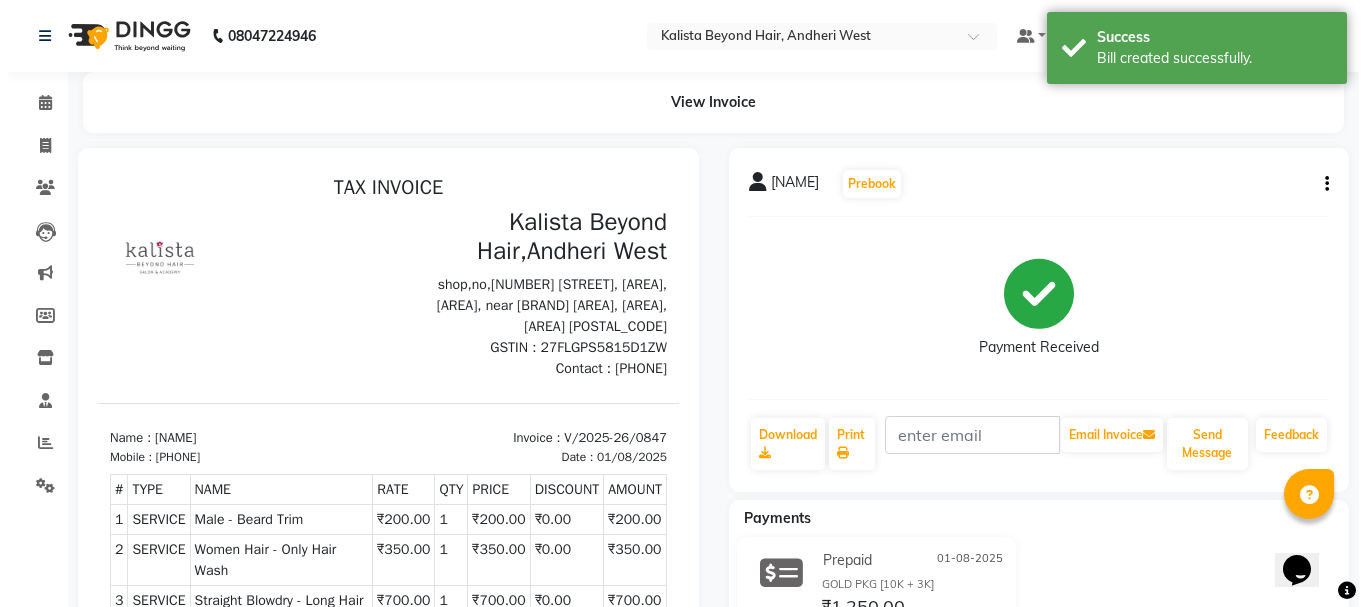 scroll, scrollTop: 0, scrollLeft: 0, axis: both 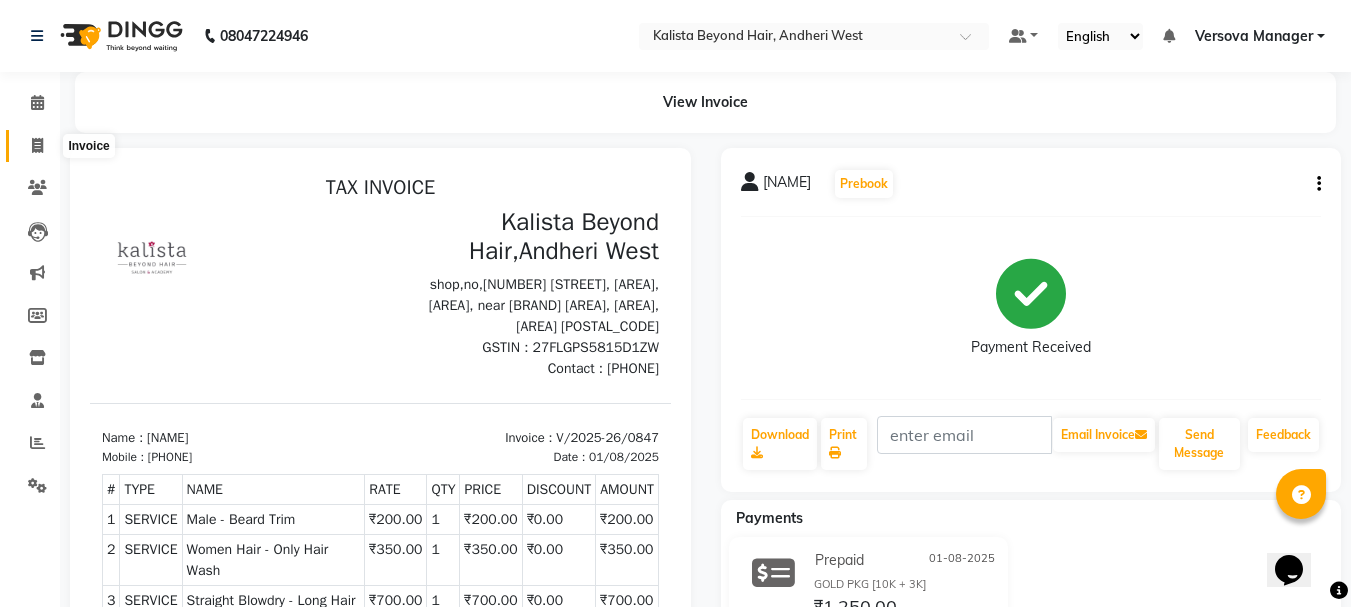 click 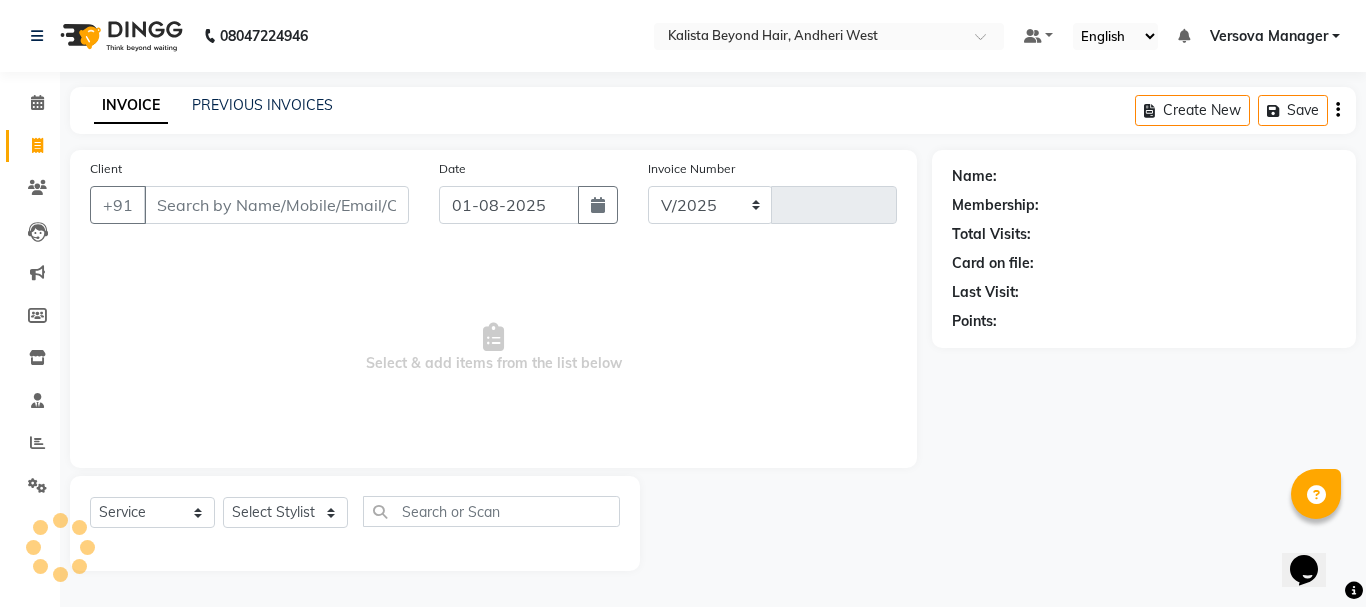 select on "6352" 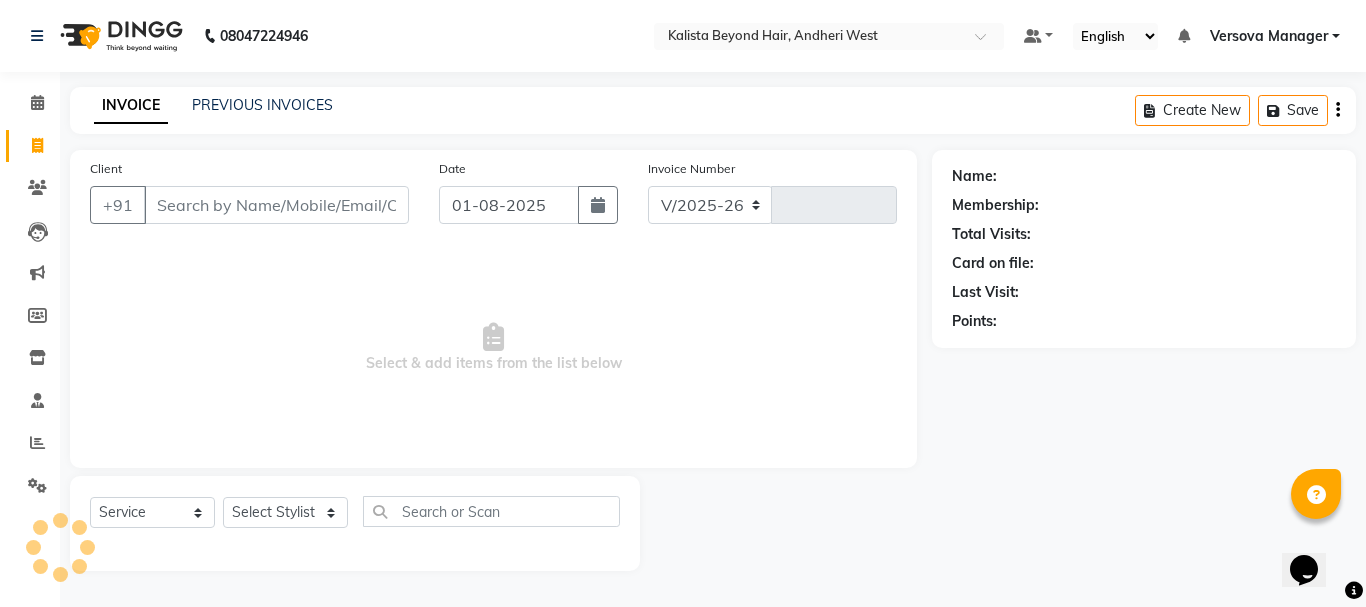 type on "0848" 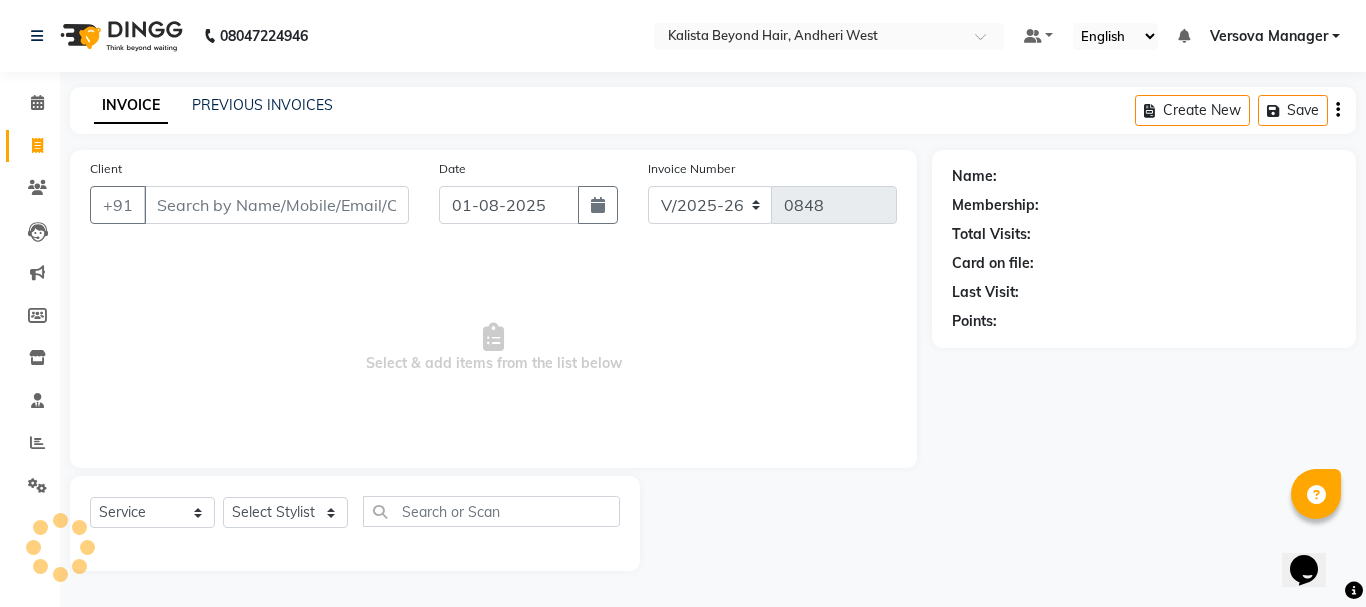 click on "Client" at bounding box center (276, 205) 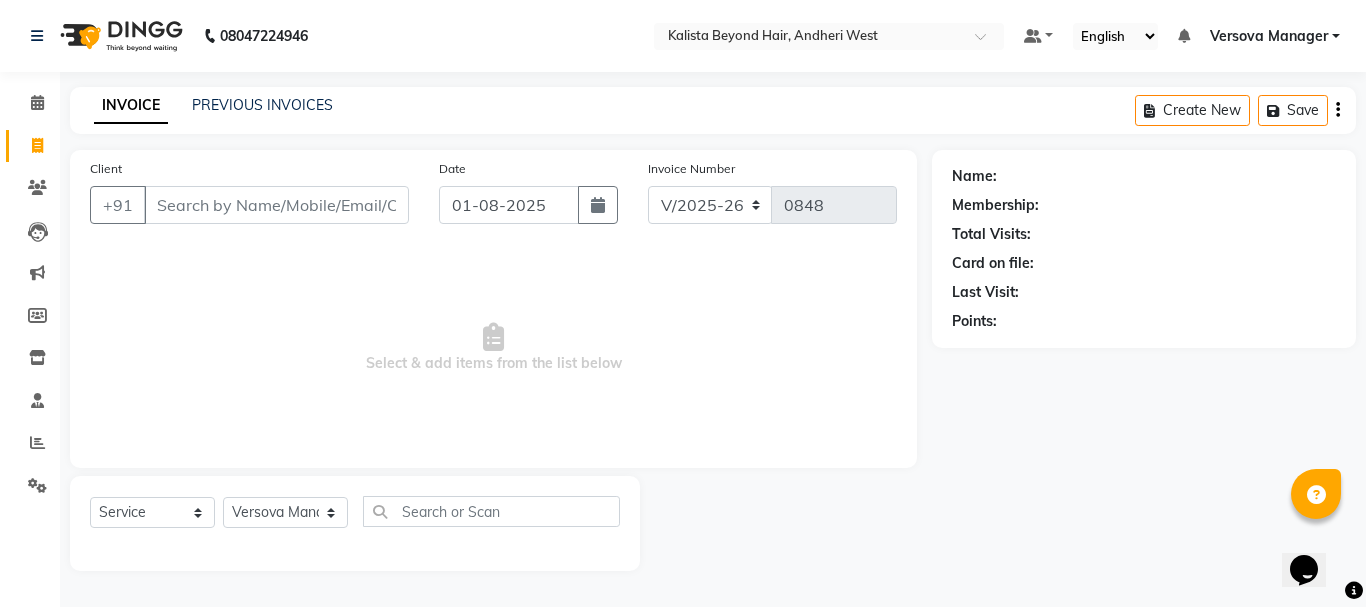 click on "Client" at bounding box center (276, 205) 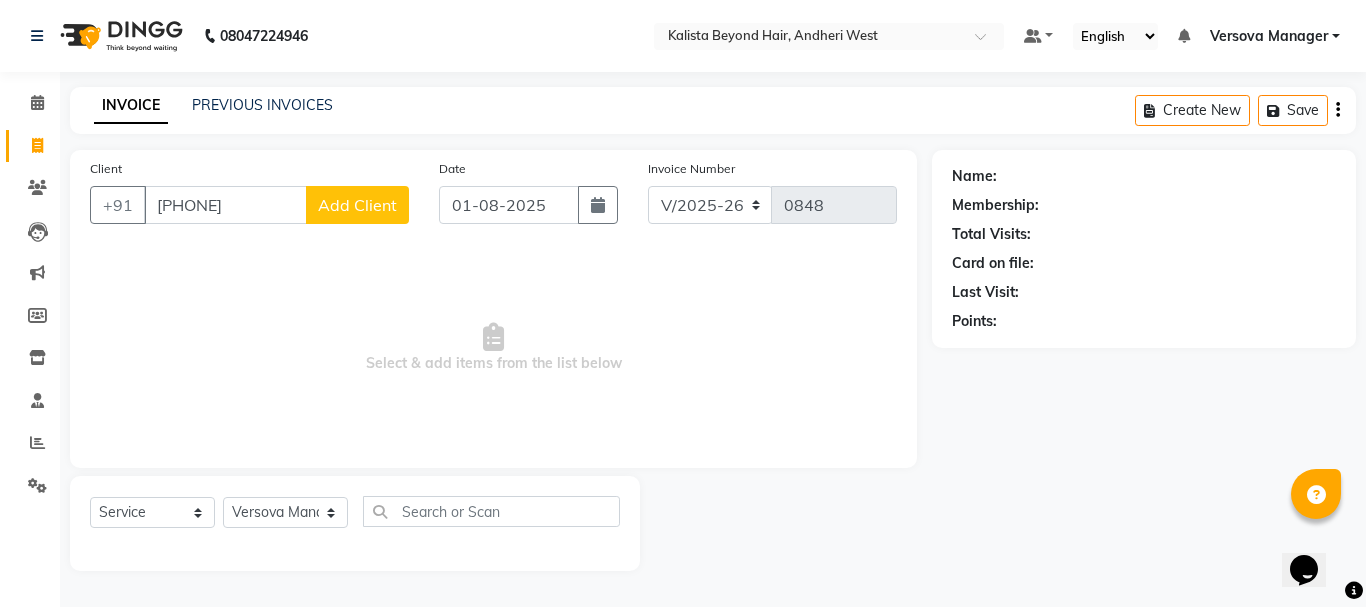type on "[PHONE]" 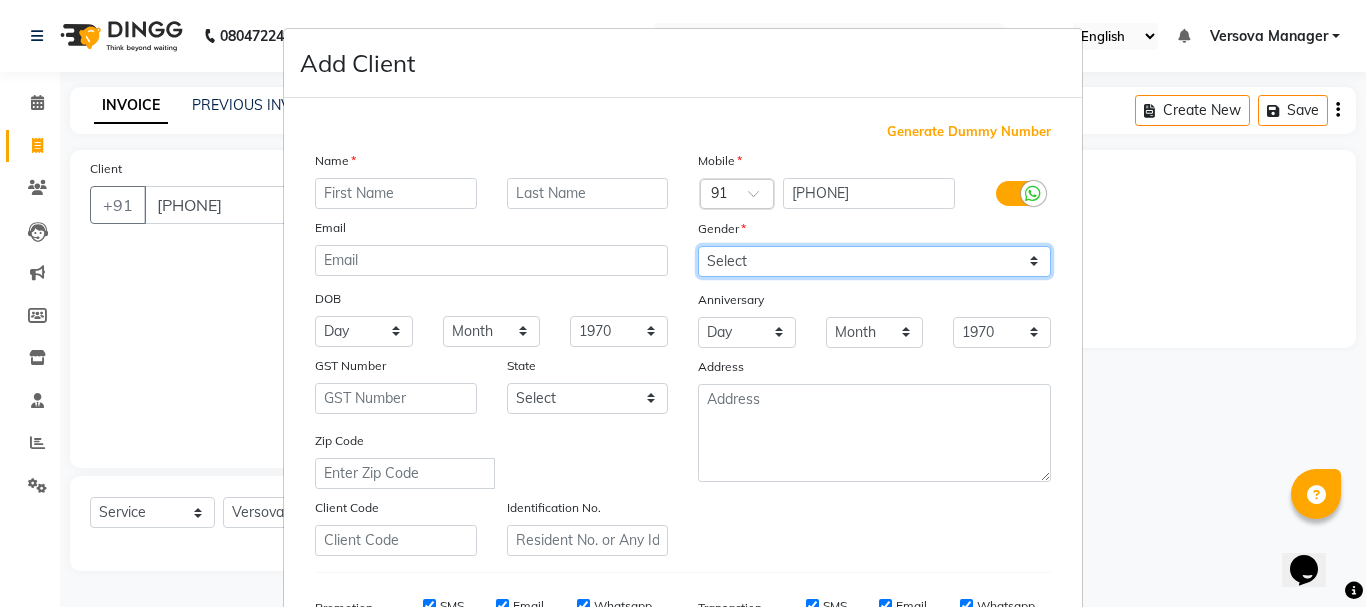 drag, startPoint x: 755, startPoint y: 265, endPoint x: 756, endPoint y: 276, distance: 11.045361 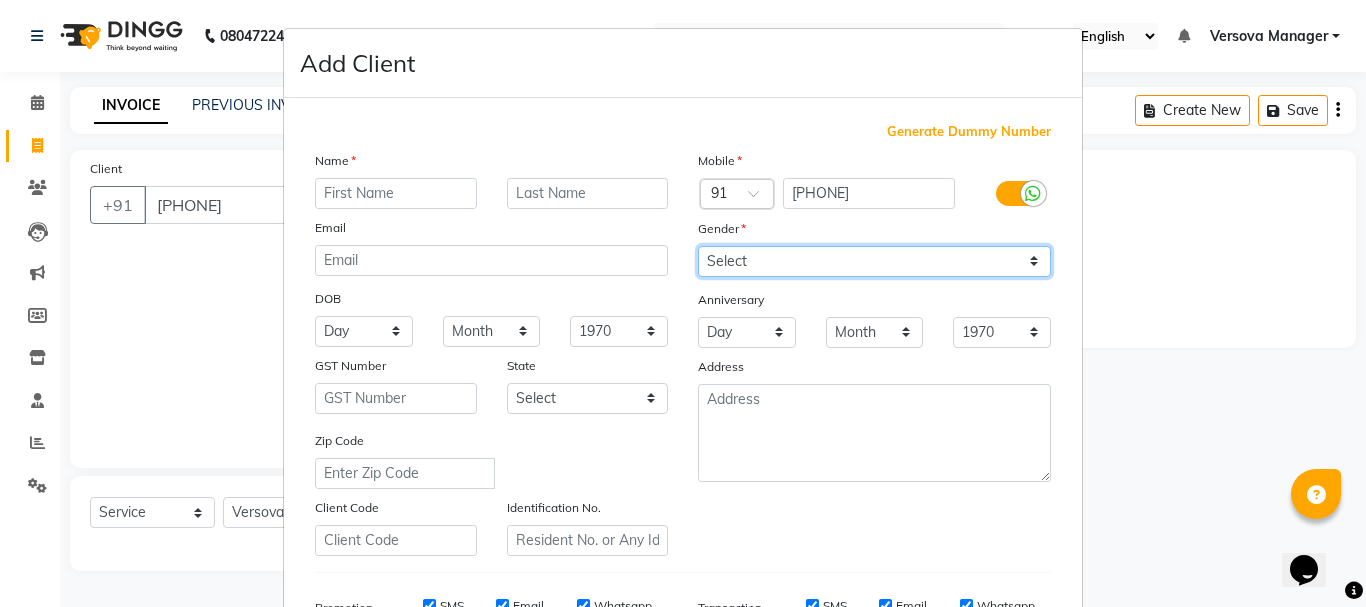click on "Select Male Female Other Prefer Not To Say" at bounding box center (874, 261) 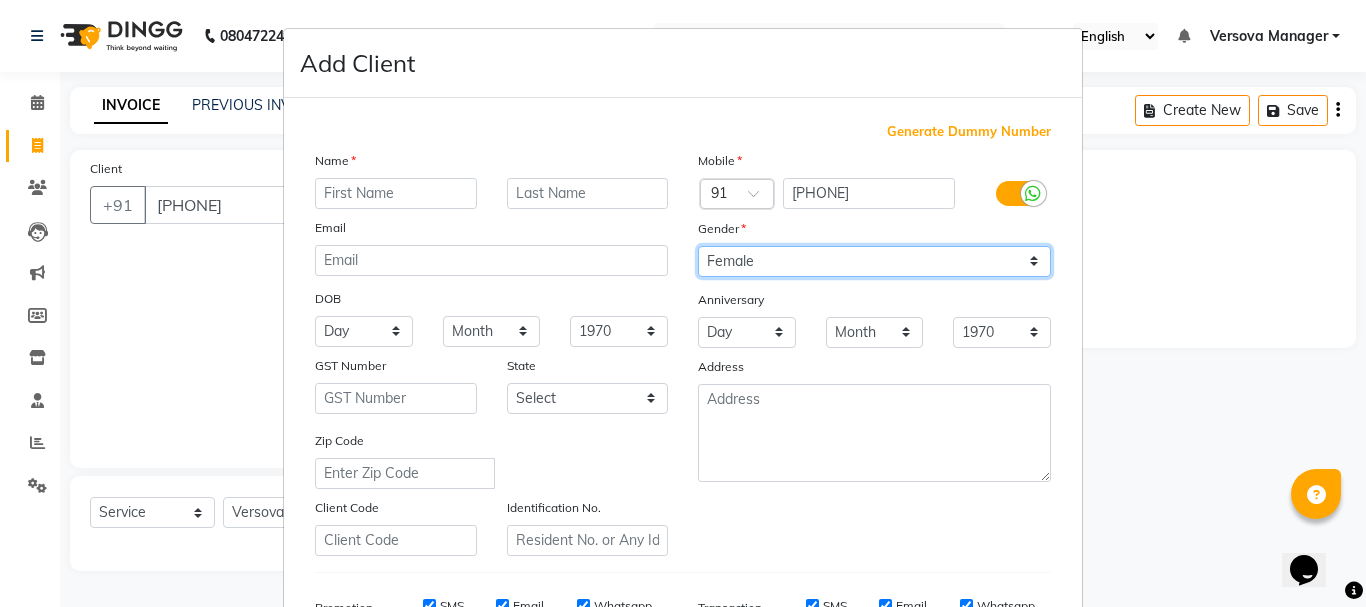 click on "Select Male Female Other Prefer Not To Say" at bounding box center (874, 261) 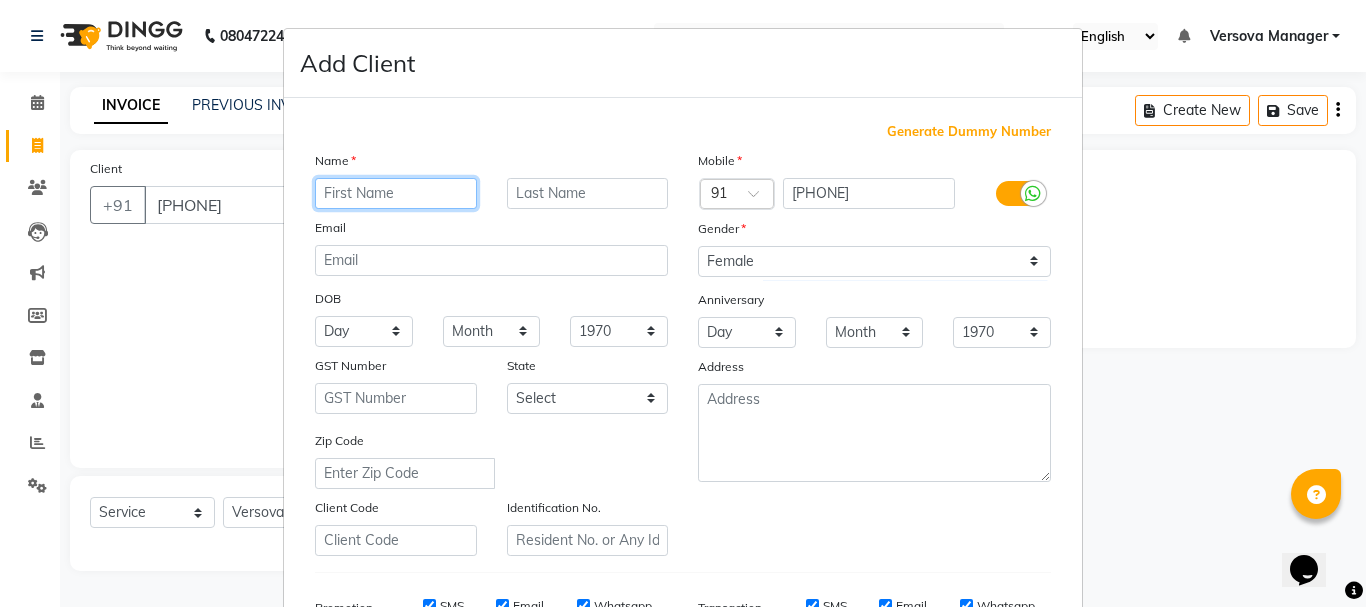 click at bounding box center [396, 193] 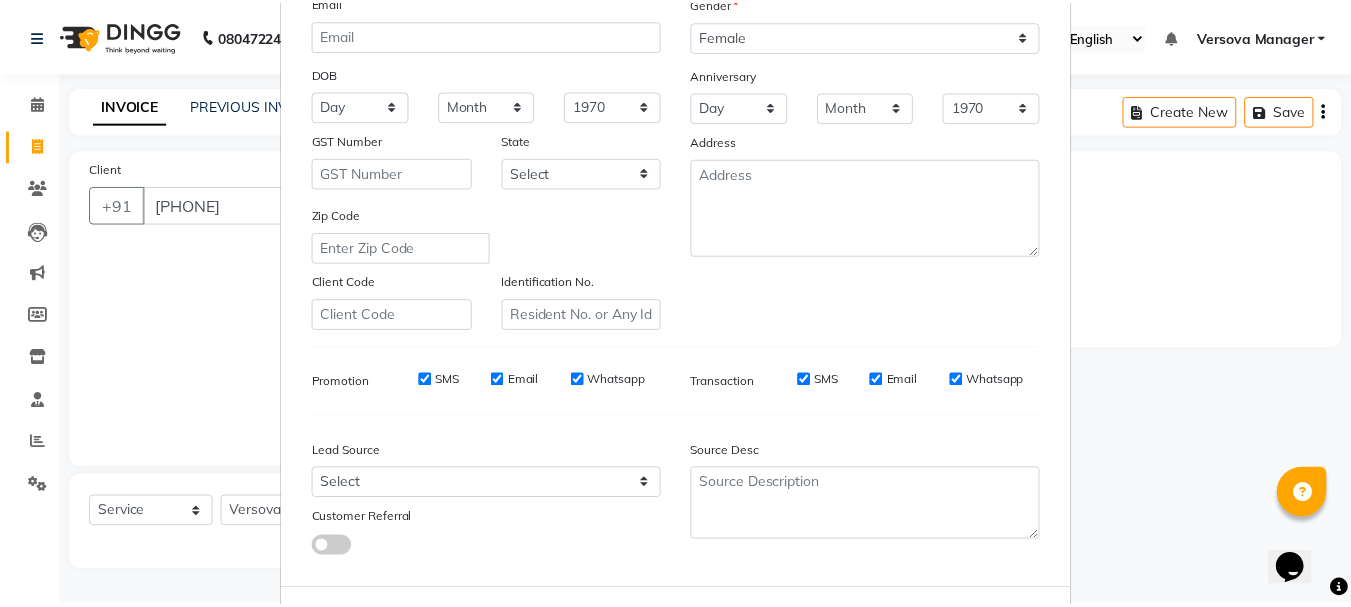 scroll, scrollTop: 316, scrollLeft: 0, axis: vertical 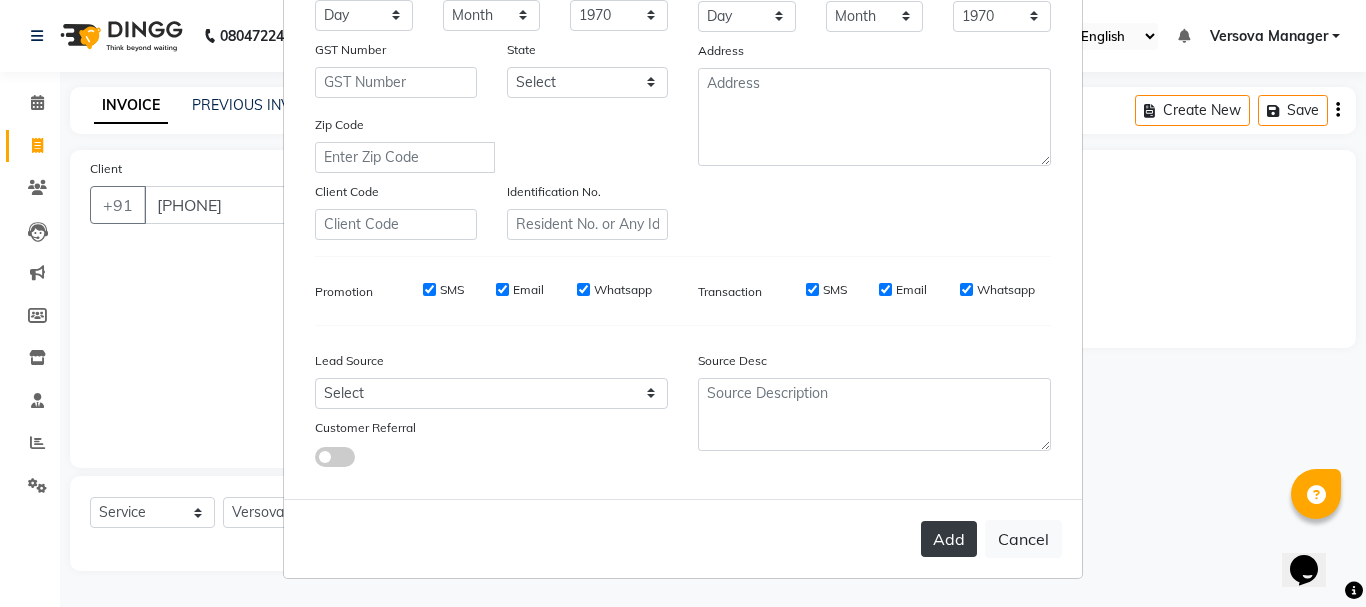 type on "Gauri" 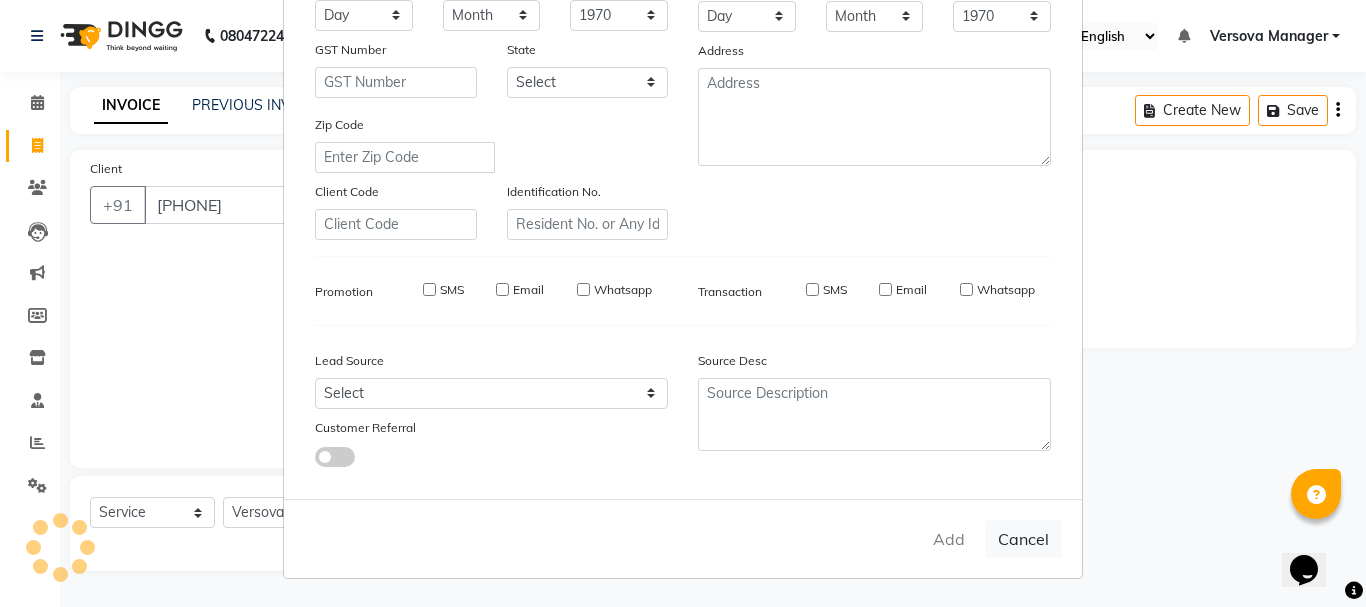 type 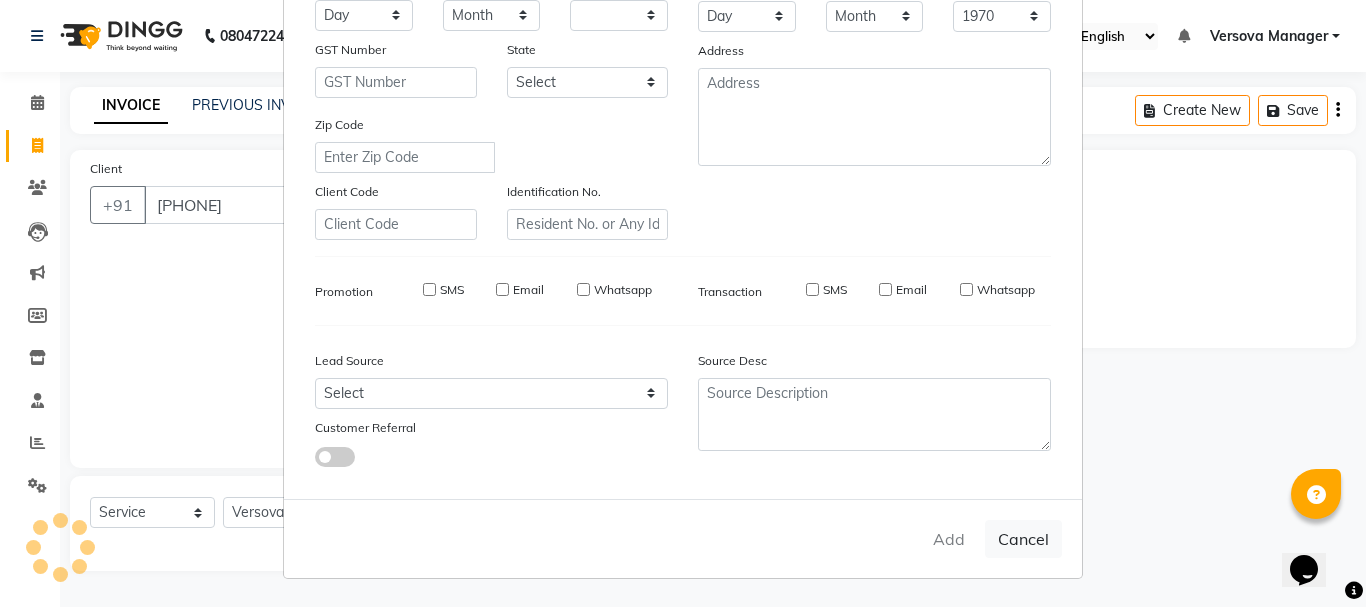 select 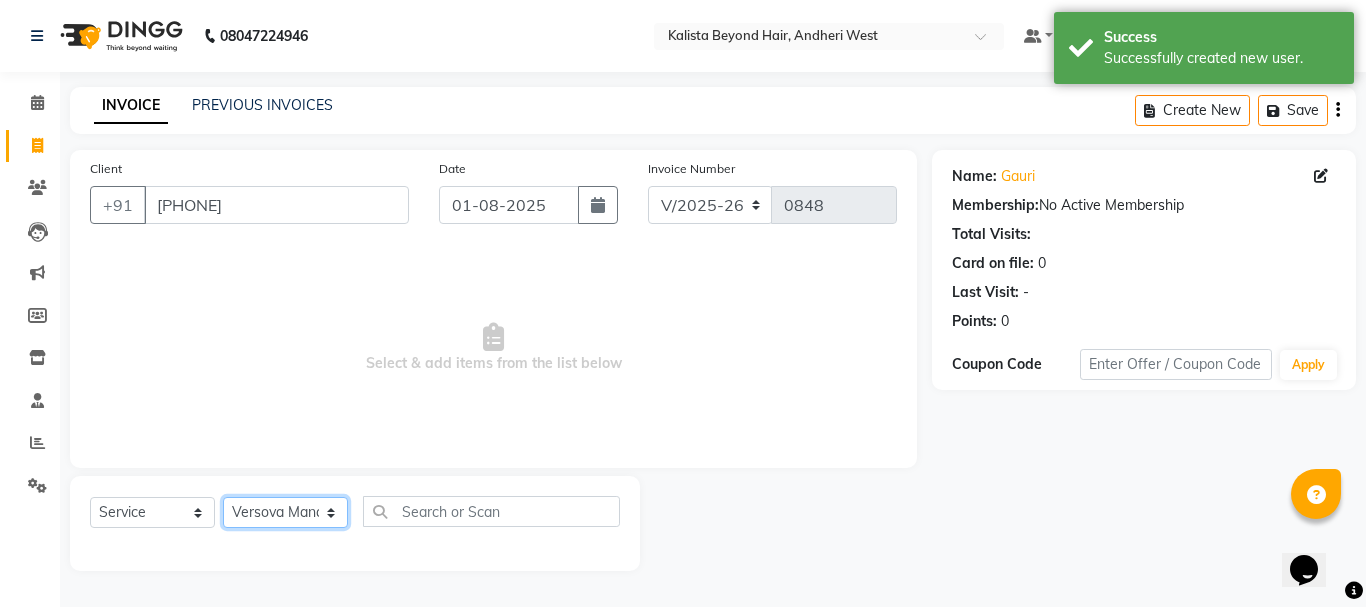 click on "Select Stylist ADMIN [NAME] [NAME]  [LAST] [LAST] [NAME] [NAME]  [NAME] [NAME] [NAME] [NAME] [NAME] [NAME] [NAME] [NAME] [NAME] [NAME] [NAME] [NAME] [NAME] [NAME] [NAME] Manager [NAME] [NAME] [NAME]" 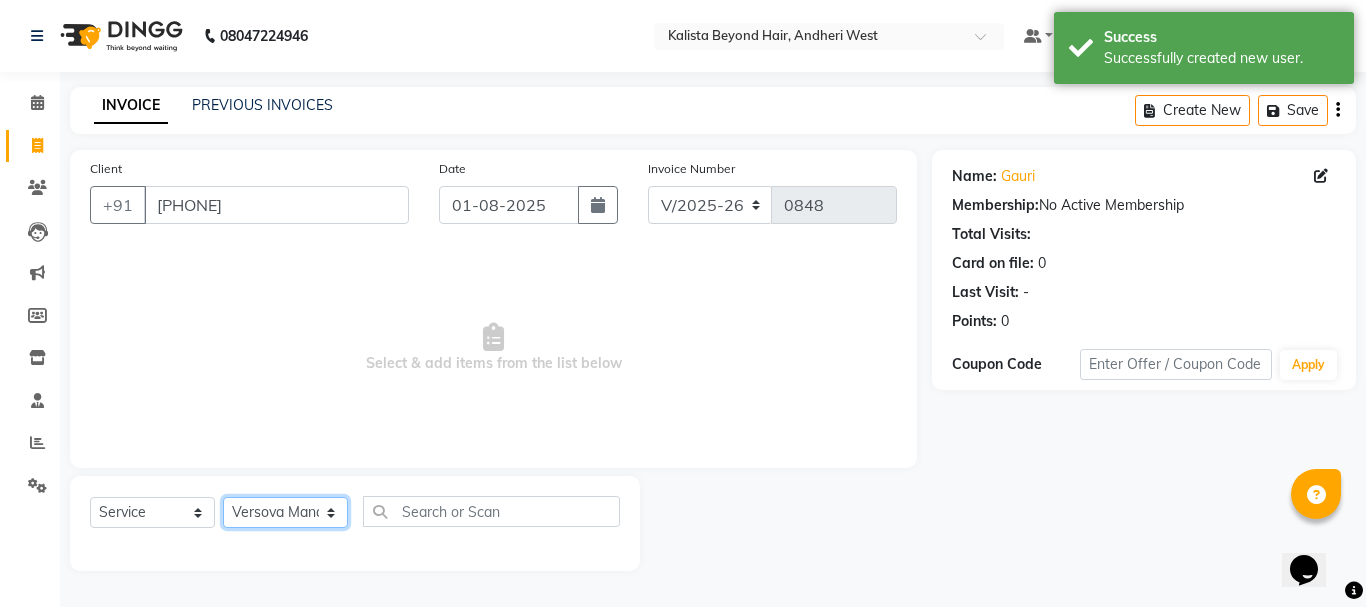 select on "59529" 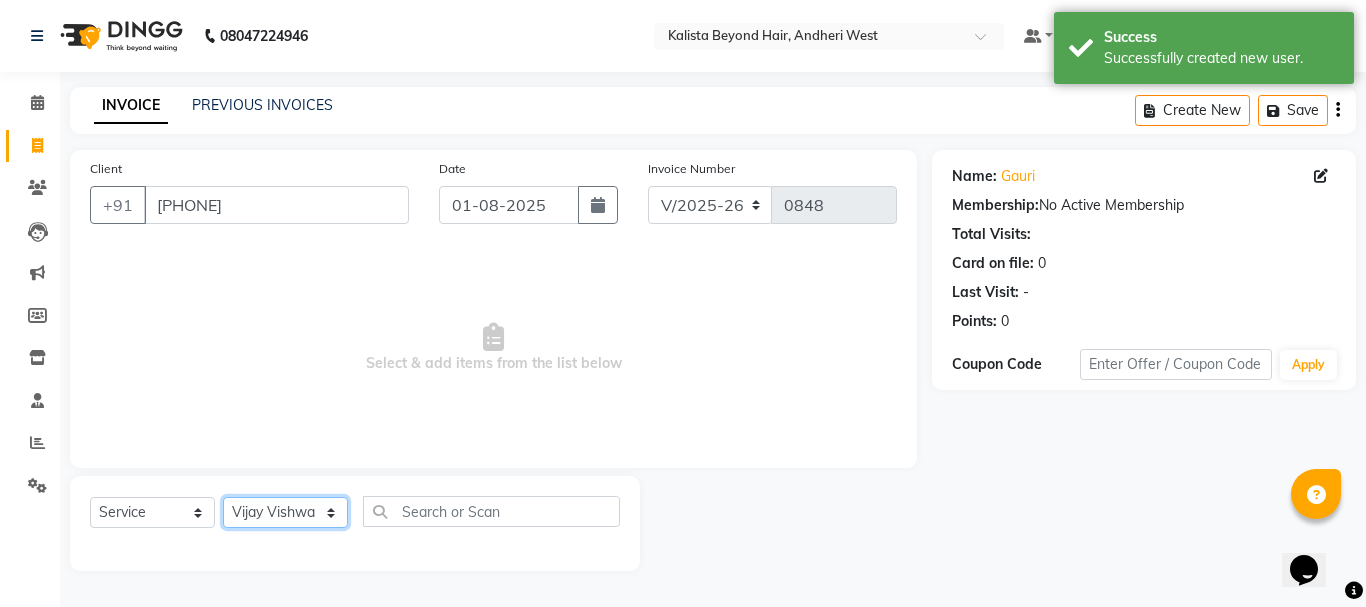 click on "Select Stylist ADMIN [NAME] [NAME]  [LAST] [LAST] [NAME] [NAME]  [NAME] [NAME] [NAME] [NAME] [NAME] [NAME] [NAME] [NAME] [NAME] [NAME] [NAME] [NAME] [NAME] [NAME] [NAME] Manager [NAME] [NAME] [NAME]" 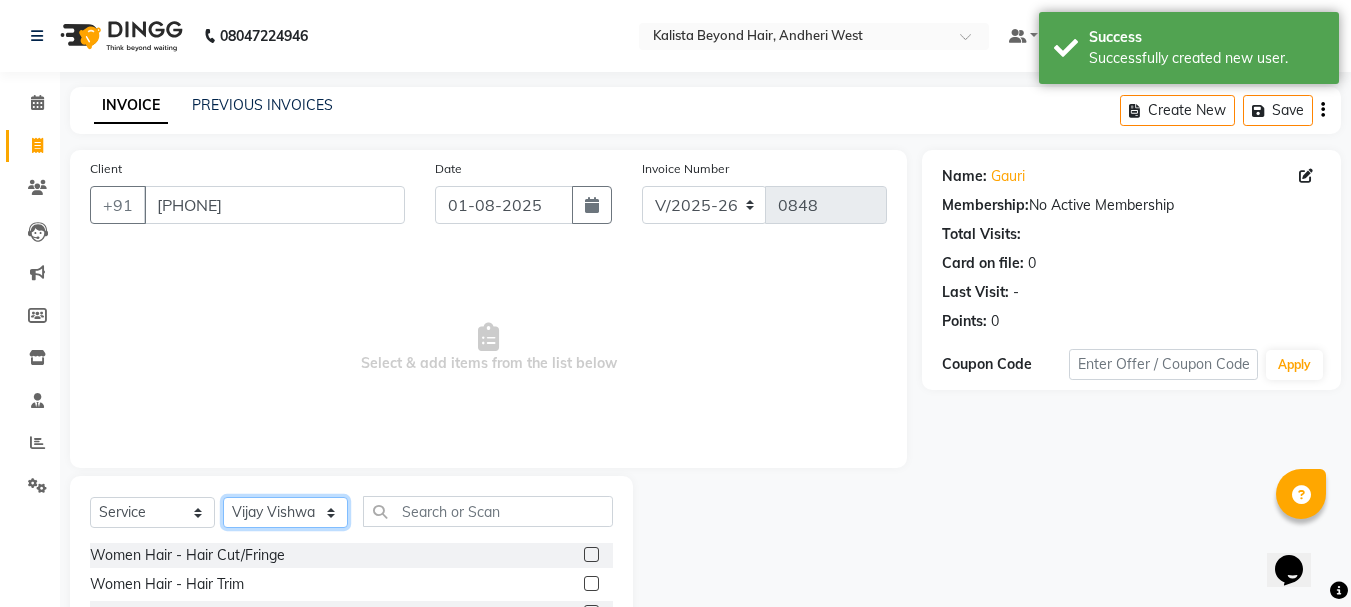 click on "Select Stylist ADMIN [NAME] [NAME]  [LAST] [LAST] [NAME] [NAME]  [NAME] [NAME] [NAME] [NAME] [NAME] [NAME] [NAME] [NAME] [NAME] [NAME] [NAME] [NAME] [NAME] [NAME] [NAME] Manager [NAME] [NAME] [NAME]" 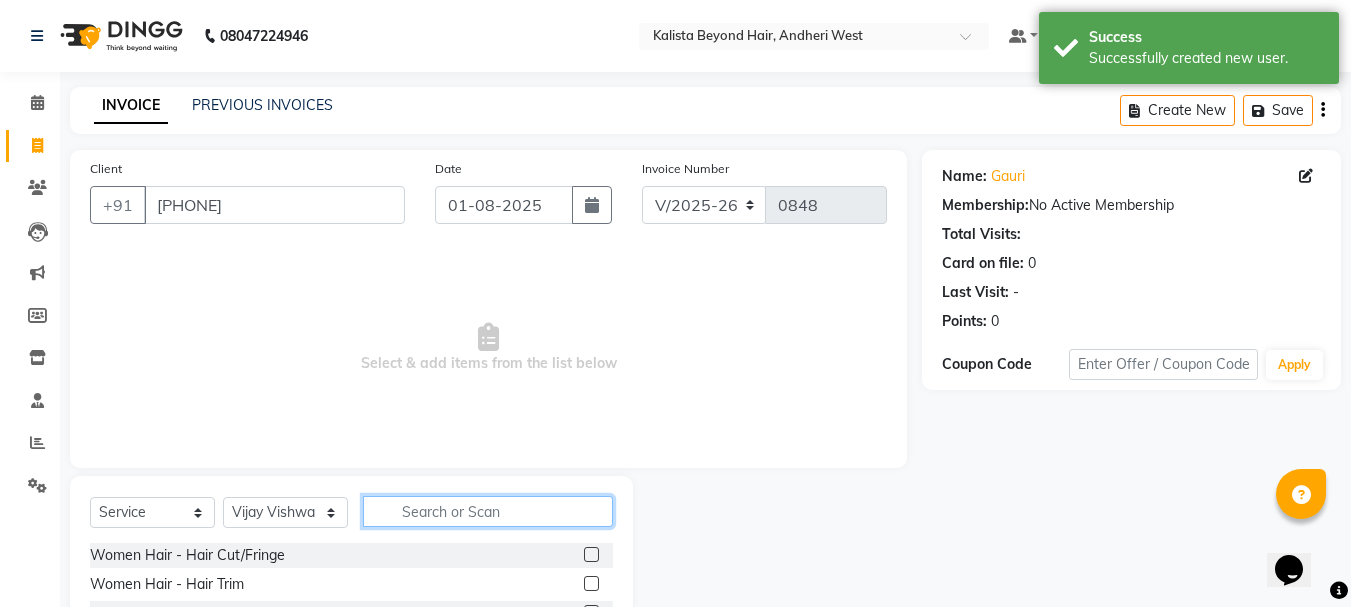 click 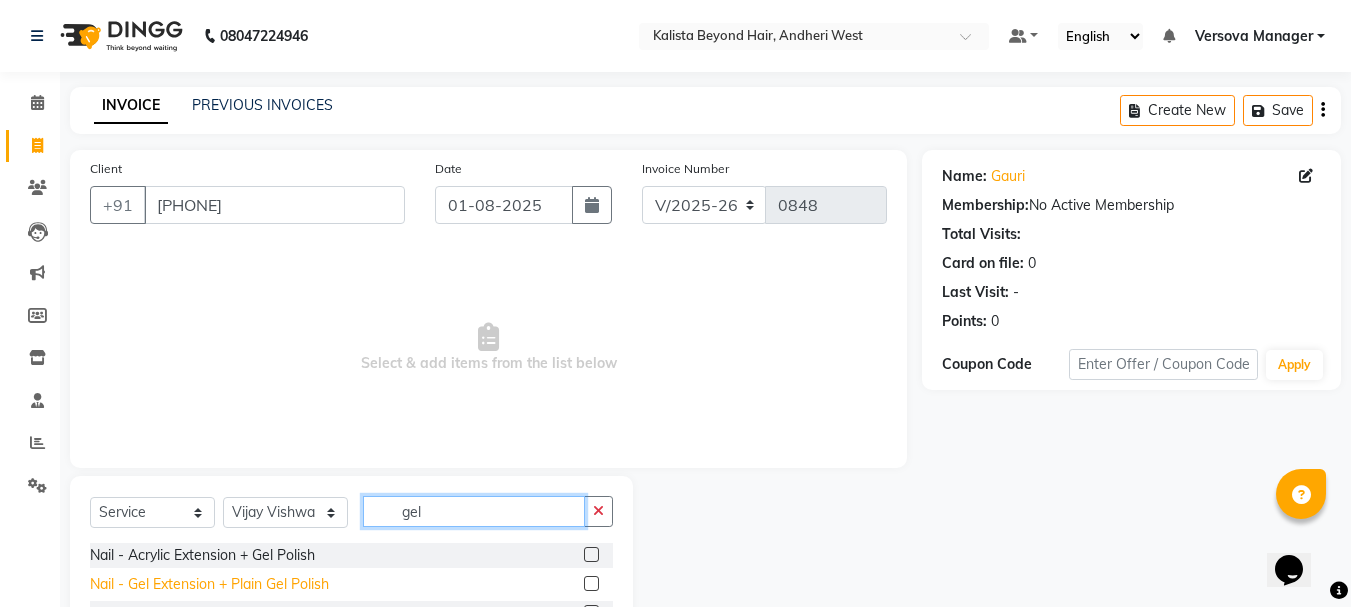 type on "gel" 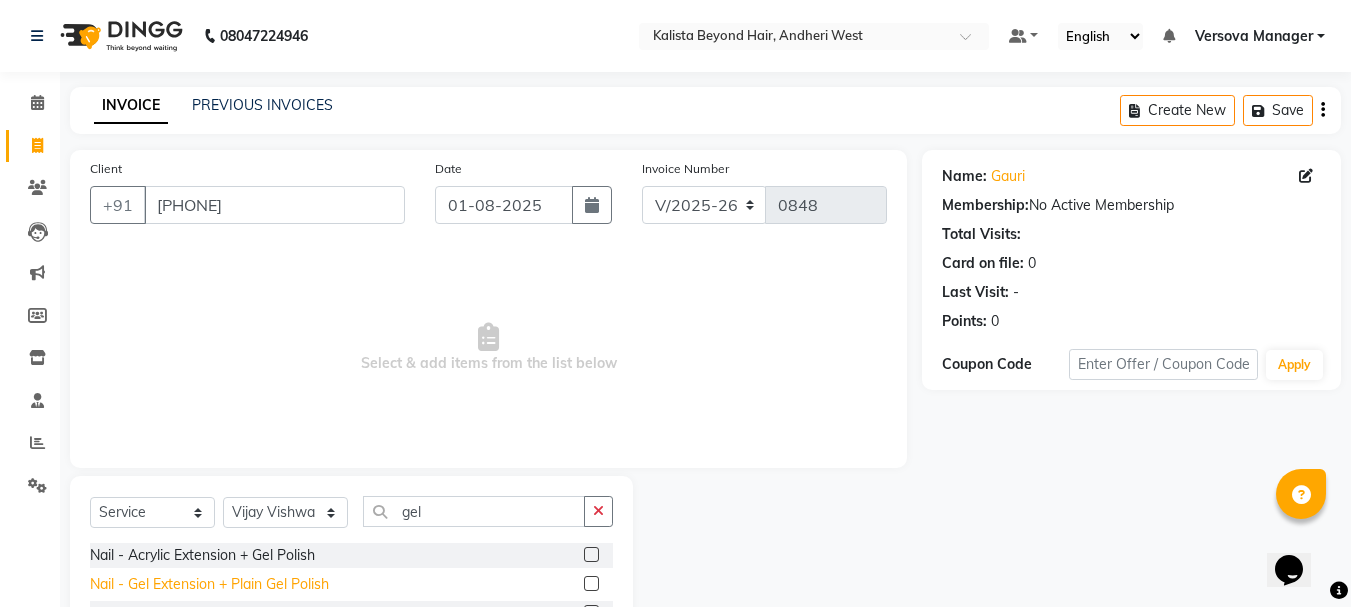 click on "Nail - Gel Extension + Plain Gel Polish" 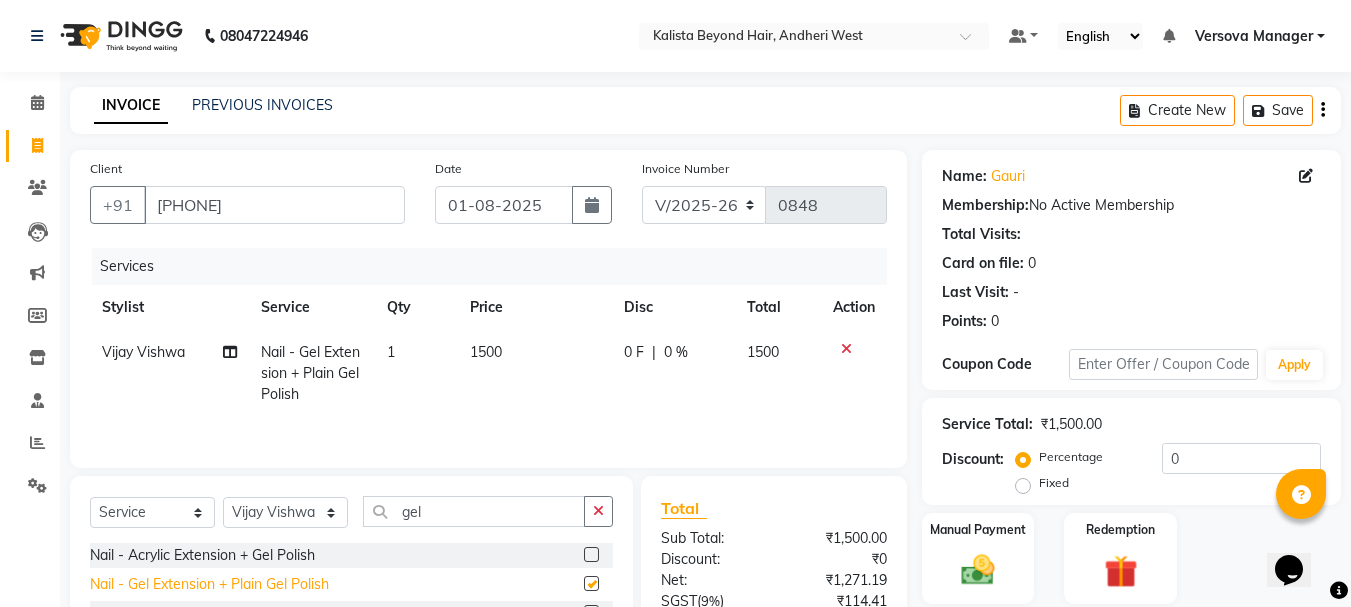 checkbox on "false" 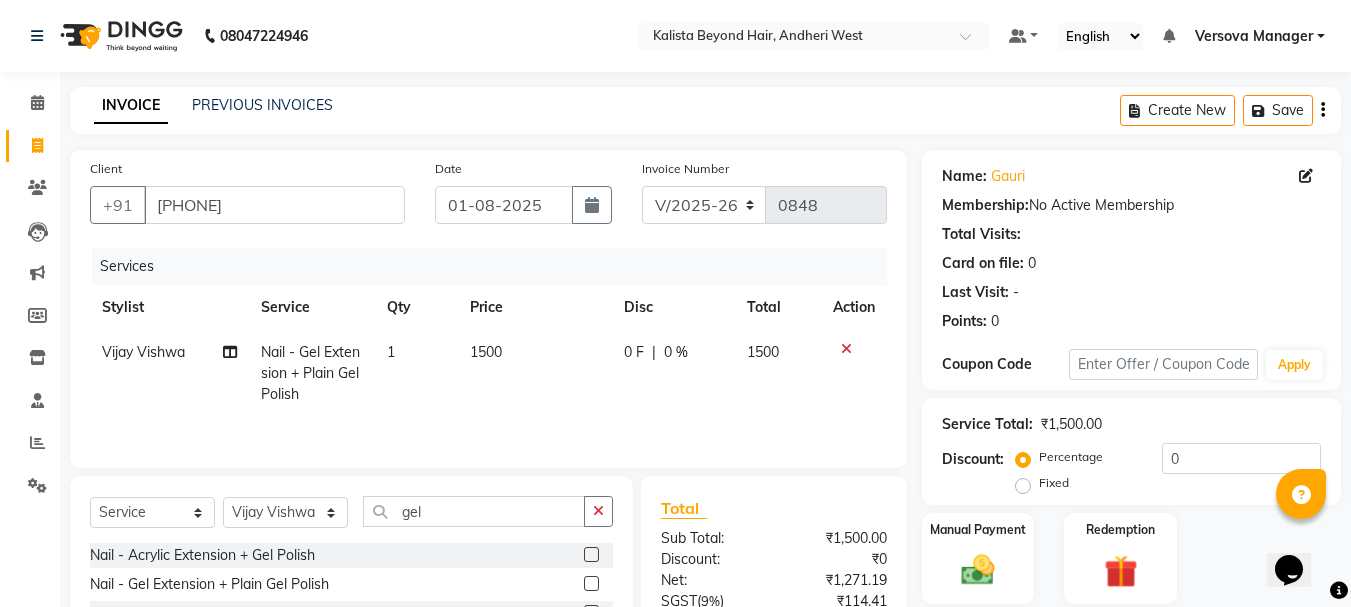 click on "1500" 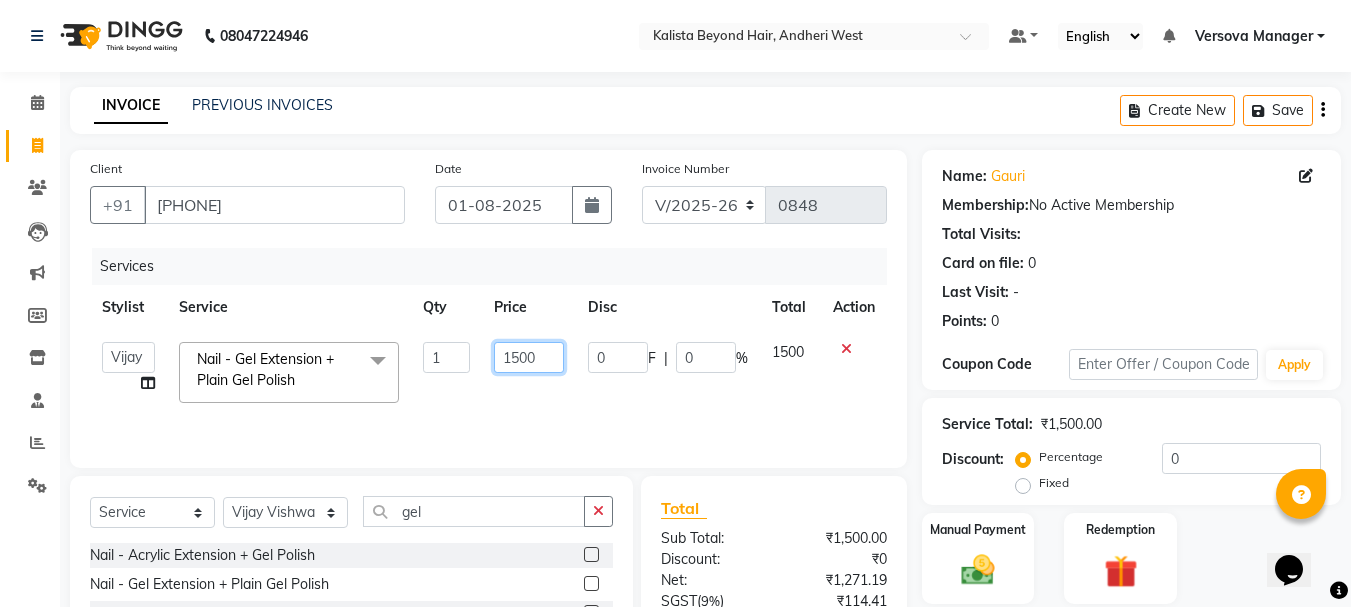 drag, startPoint x: 537, startPoint y: 362, endPoint x: 480, endPoint y: 361, distance: 57.00877 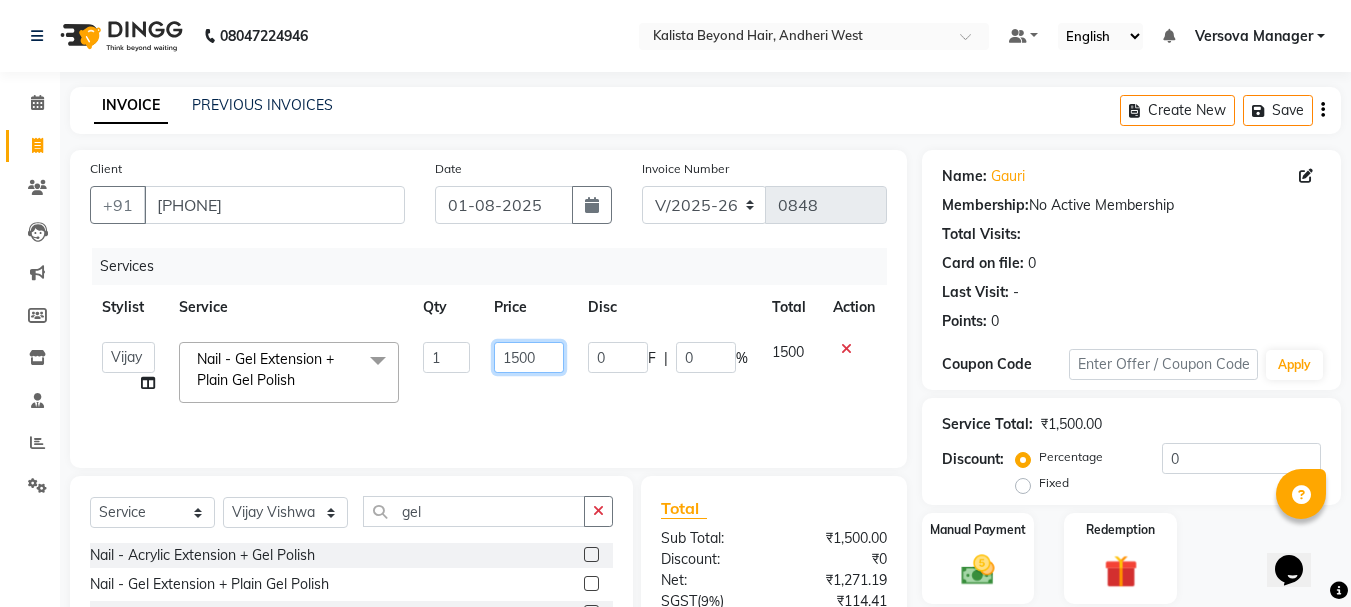 click on "ADMIN   [NAME]   [NAME]    [LAST] [LAST]   [NAME]    [NAME]   [NAME] [NAME]   [NAME] [NAME]   [NAME]    [NAME]   [NAME]    [NAME]    [NAME]   [NAME]   [NAME]    [NAME]    [NAME] Manager   [NAME] [NAME]  [NAME] Nail - Gel Extension + Plain Gel Polish  x Women Hair - Hair Cut/Fringe Women Hair - Hair Trim Women Hair - Hair Cut ,Wash,Blowdry  Finish/Creative Women Hair - Director Hair Cut & Style Women Hair - Only Hair Wash Women Hair - Paddle Dry Hair Wash Straight Blowdry - Medium Hair Straight Blowdry - Long Hair Straight Blowdry - Extra Long Hair Curls Blowdry - Medium Hair Curls Blowdry - Long Hair Curls Blowdry - Extra Long Hair Ironing - Short To Shoulder Hair Ironing - Long Hair Ironing - Extra Long Hair Iron Curls & Tongs - Medium Hair Iron Curls & Tongs - Long Hair Iron Curls & Tongs - Extra Long Hair Iron Curls & Tongs - Up Style Hair Colour  - Root Touch Up 1 Inch Hair Colour  - Short Hair Hair Colour  - Medium Hair Hair Colour  - Long Hair Hair Colour  - Extra Long Hair Hair Colour  - 1 Chunk 1" 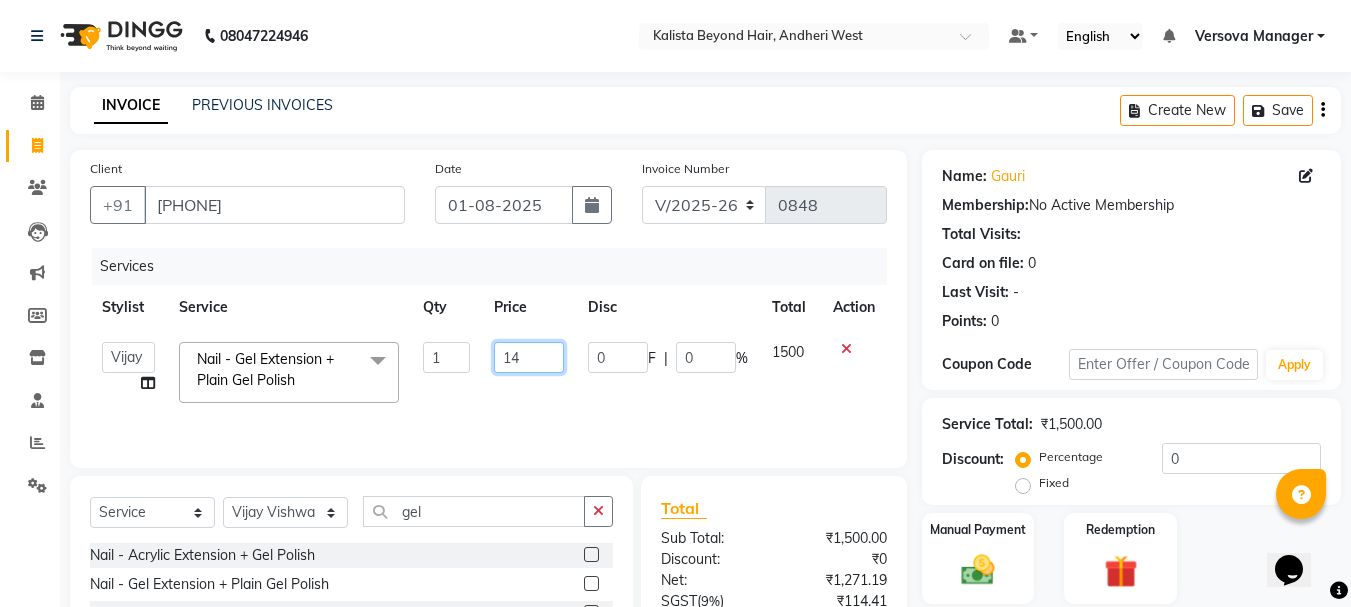 type on "1" 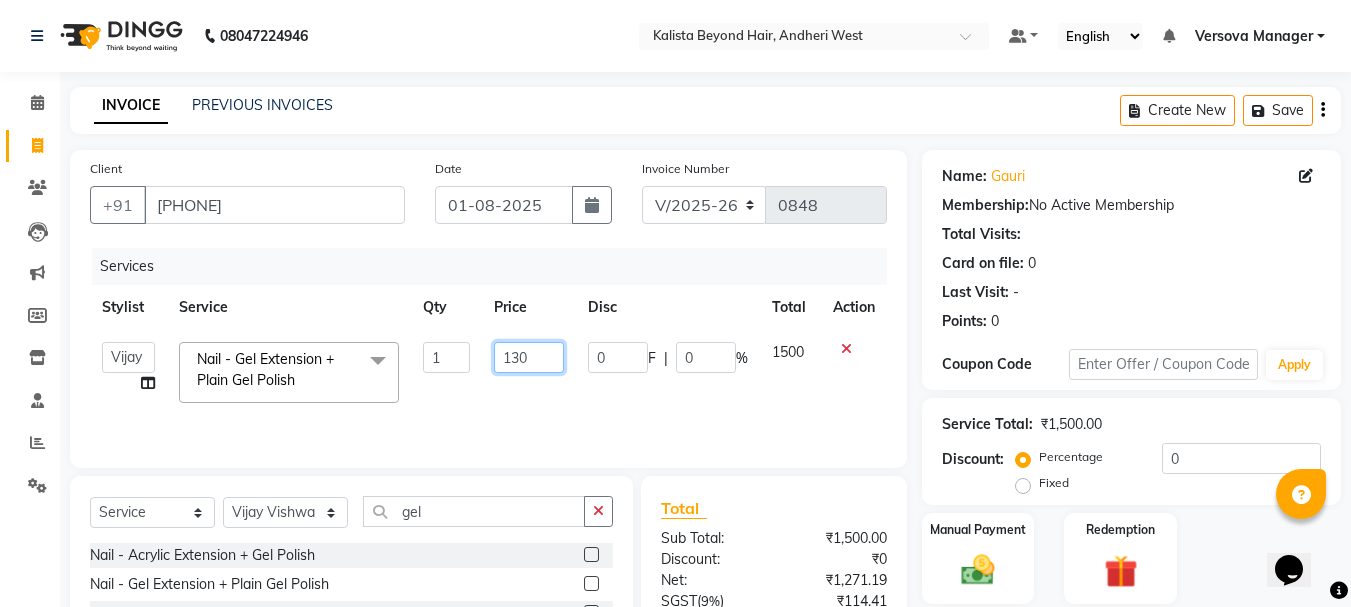 type on "1300" 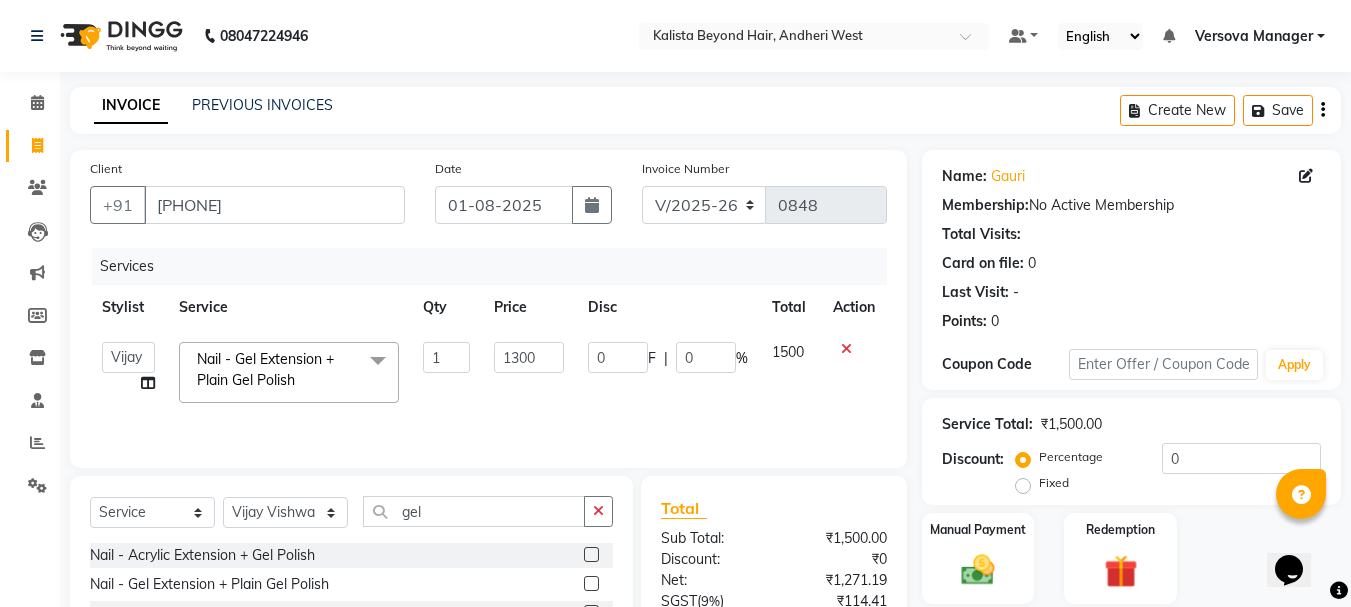 click on "1300" 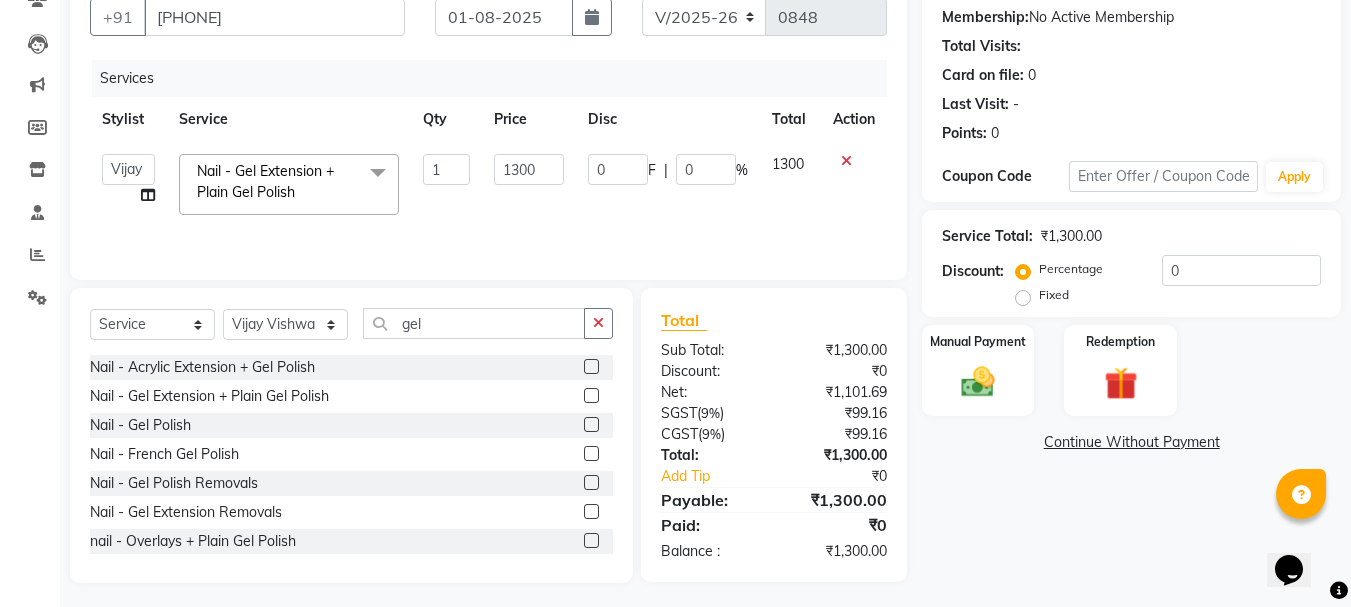 scroll, scrollTop: 194, scrollLeft: 0, axis: vertical 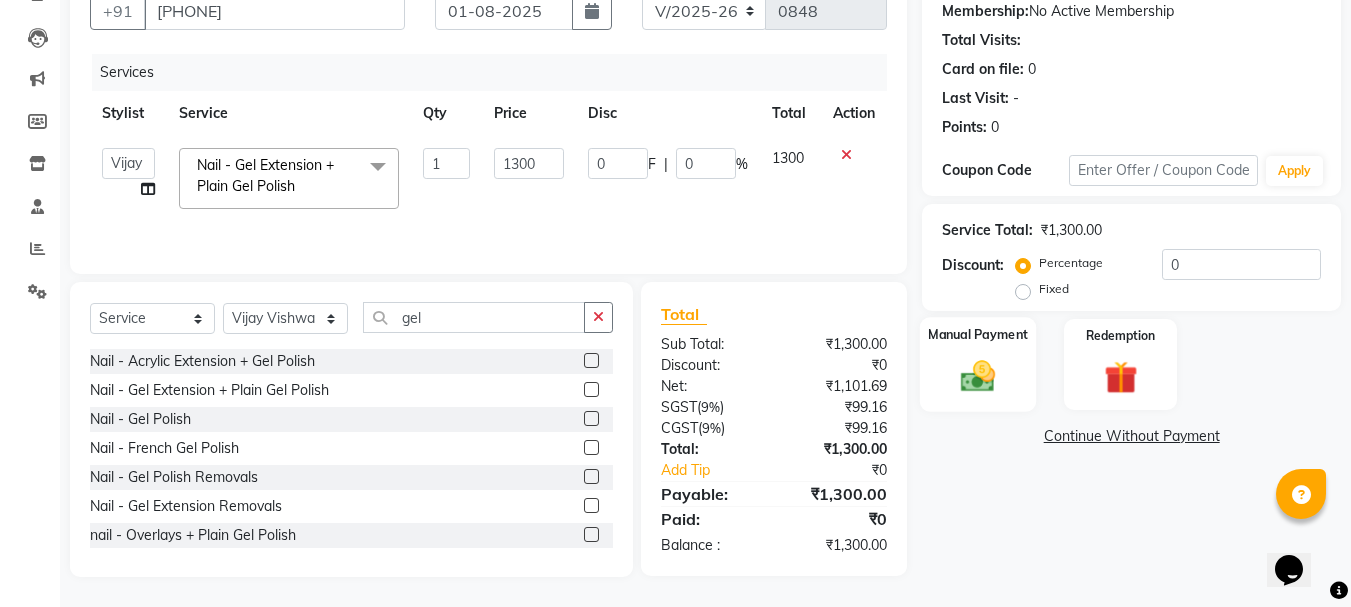 click 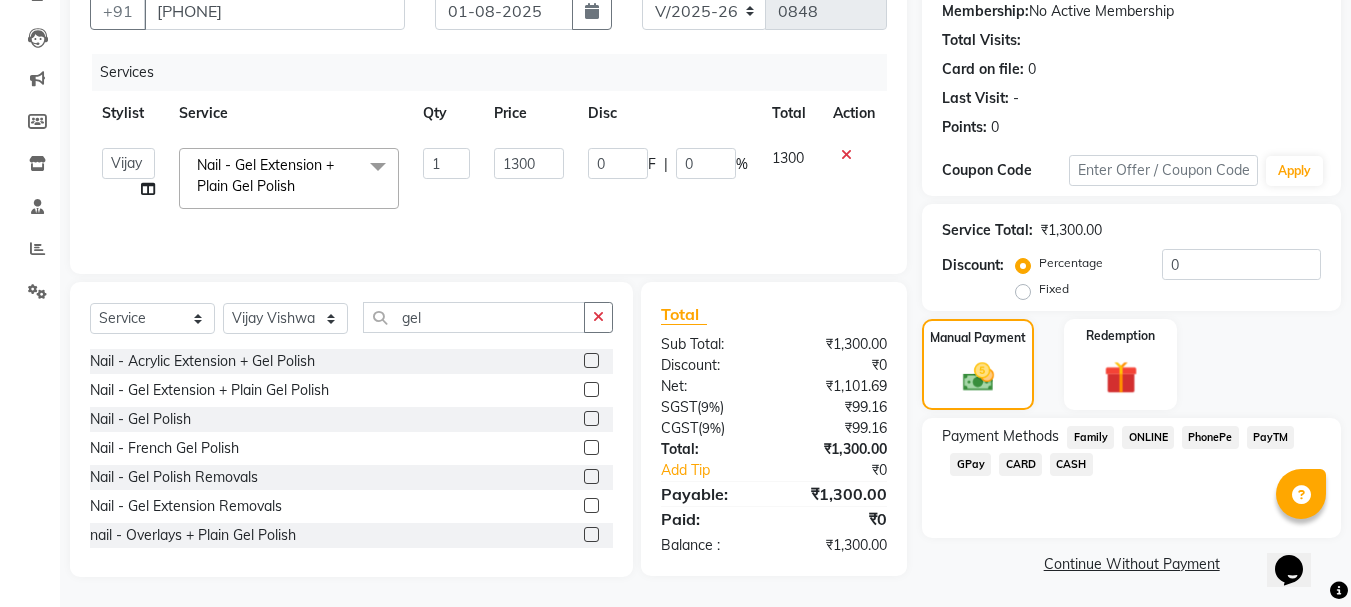 click on "GPay" 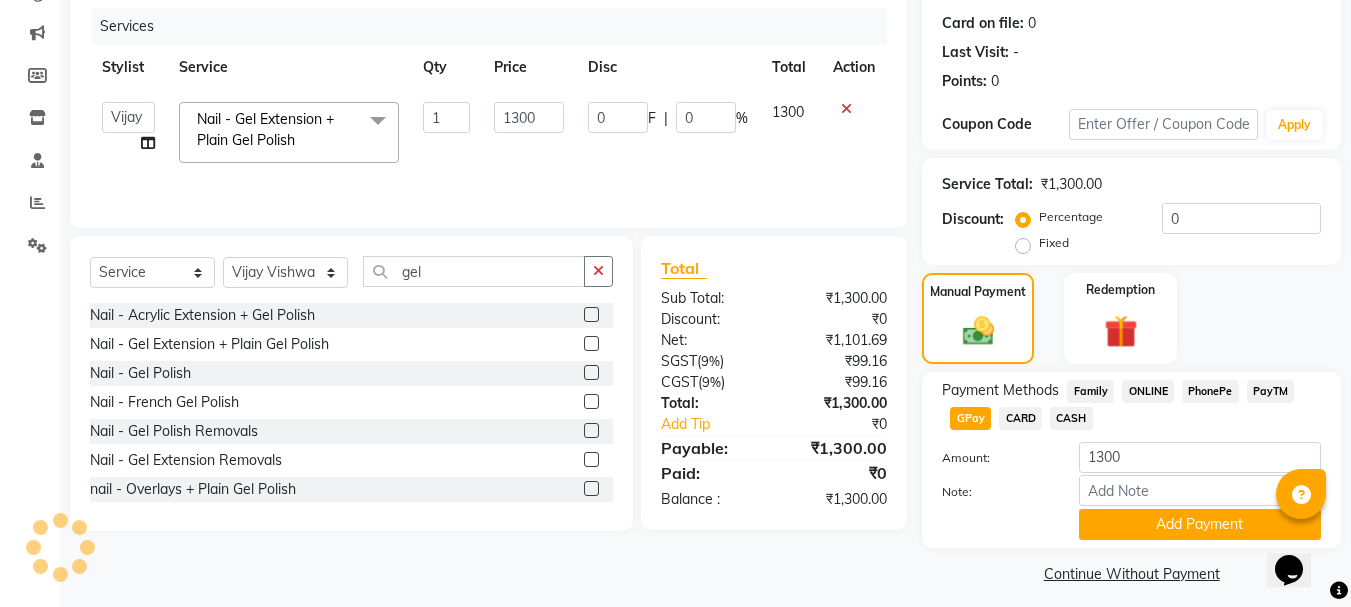 scroll, scrollTop: 252, scrollLeft: 0, axis: vertical 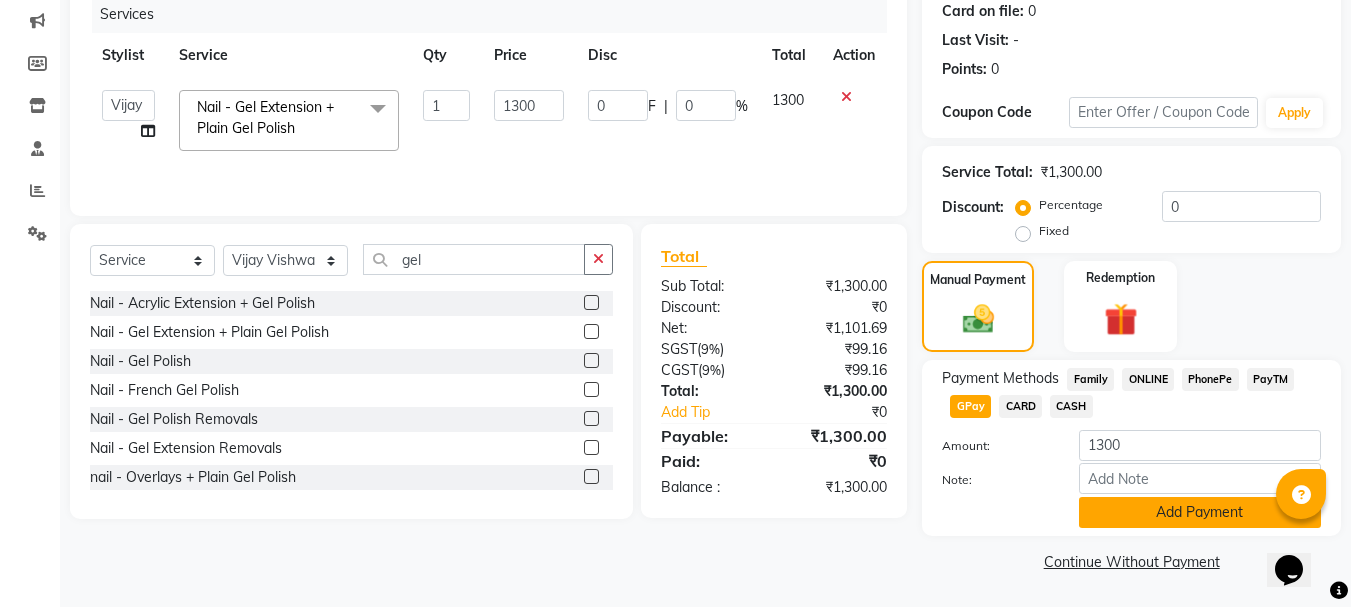 click on "Add Payment" 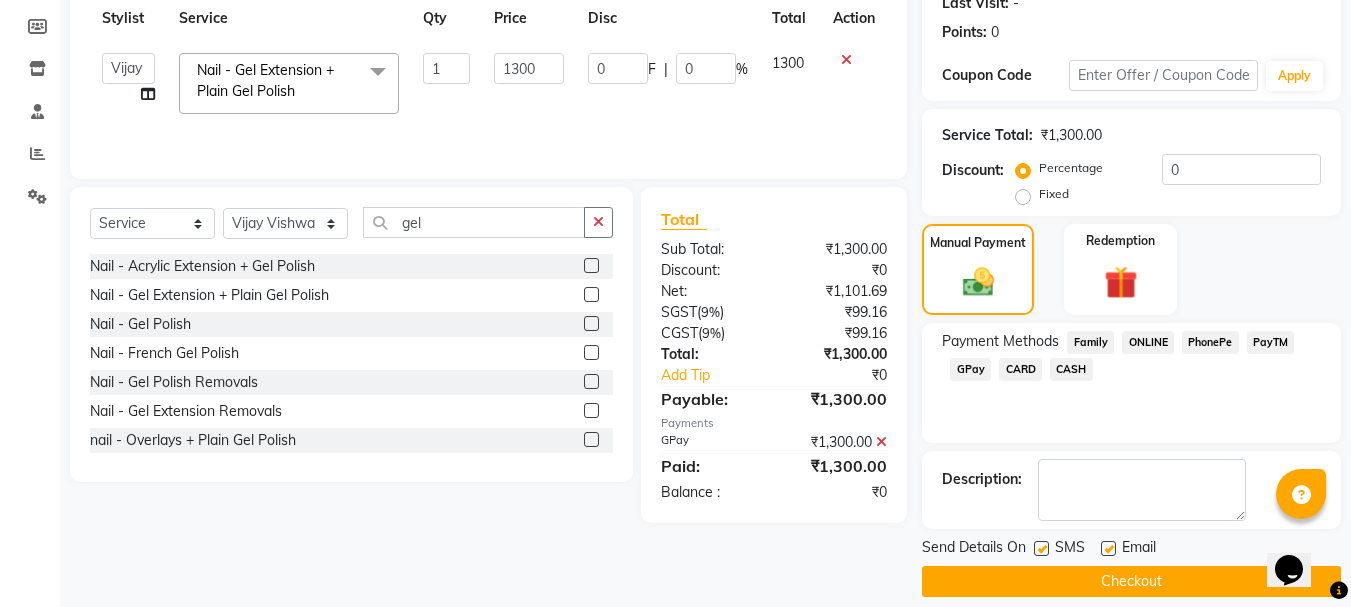 scroll, scrollTop: 309, scrollLeft: 0, axis: vertical 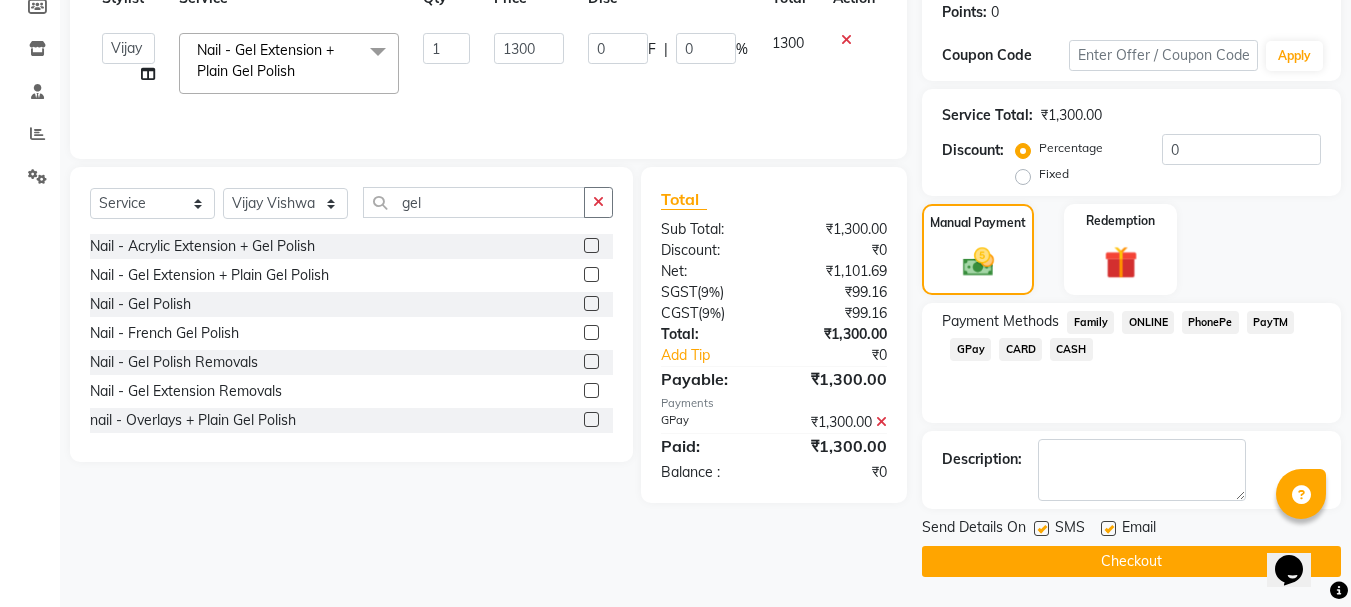click 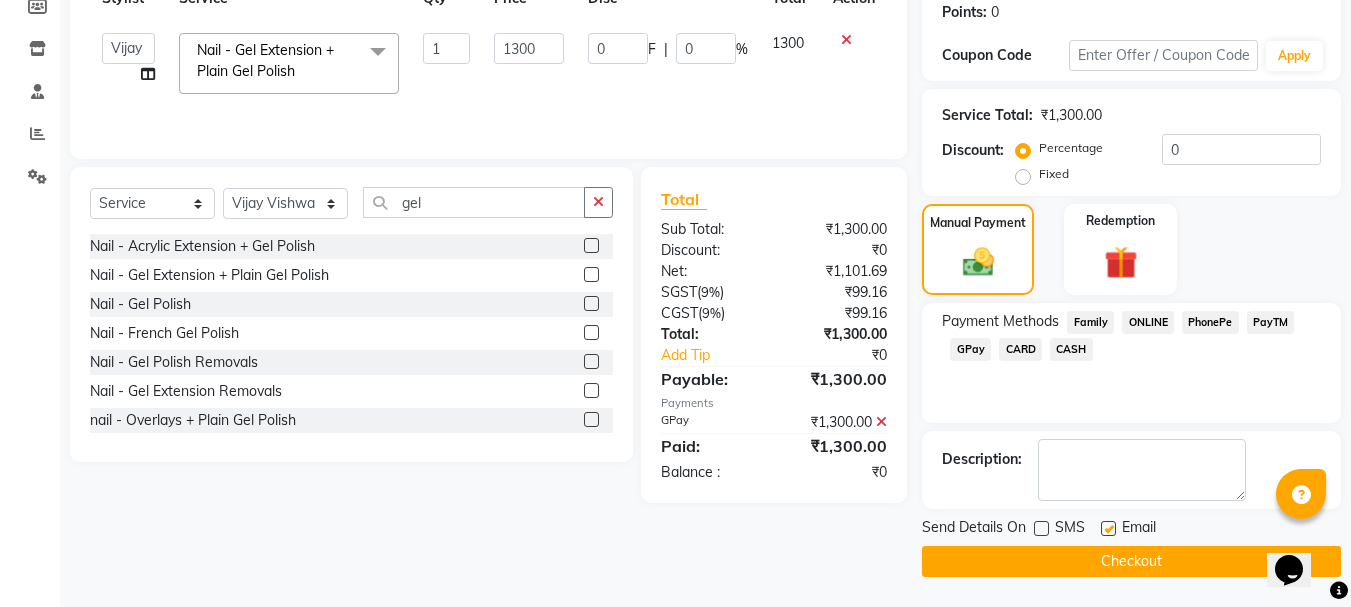 click on "Checkout" 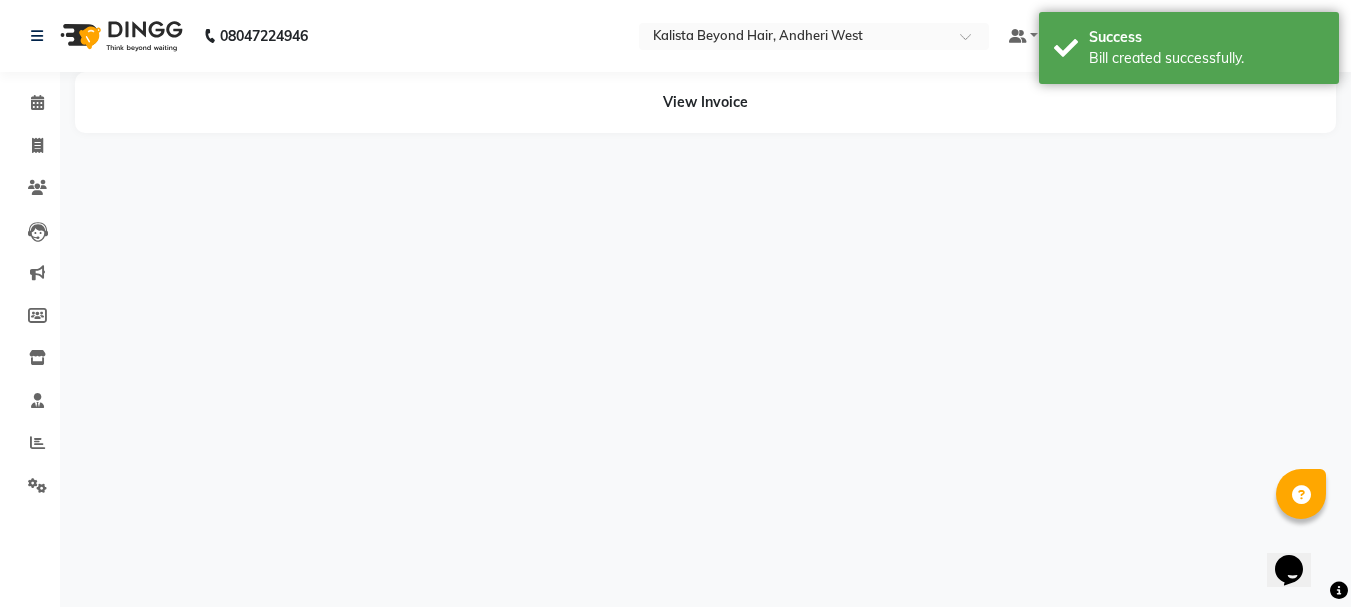 scroll, scrollTop: 0, scrollLeft: 0, axis: both 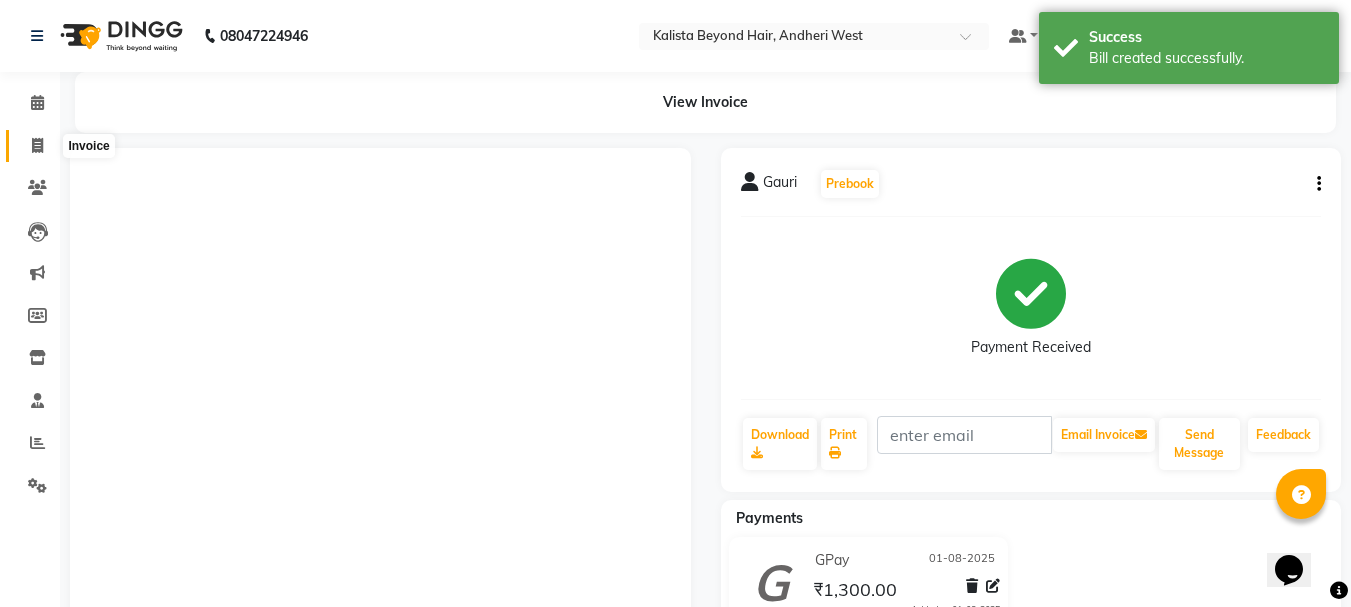click 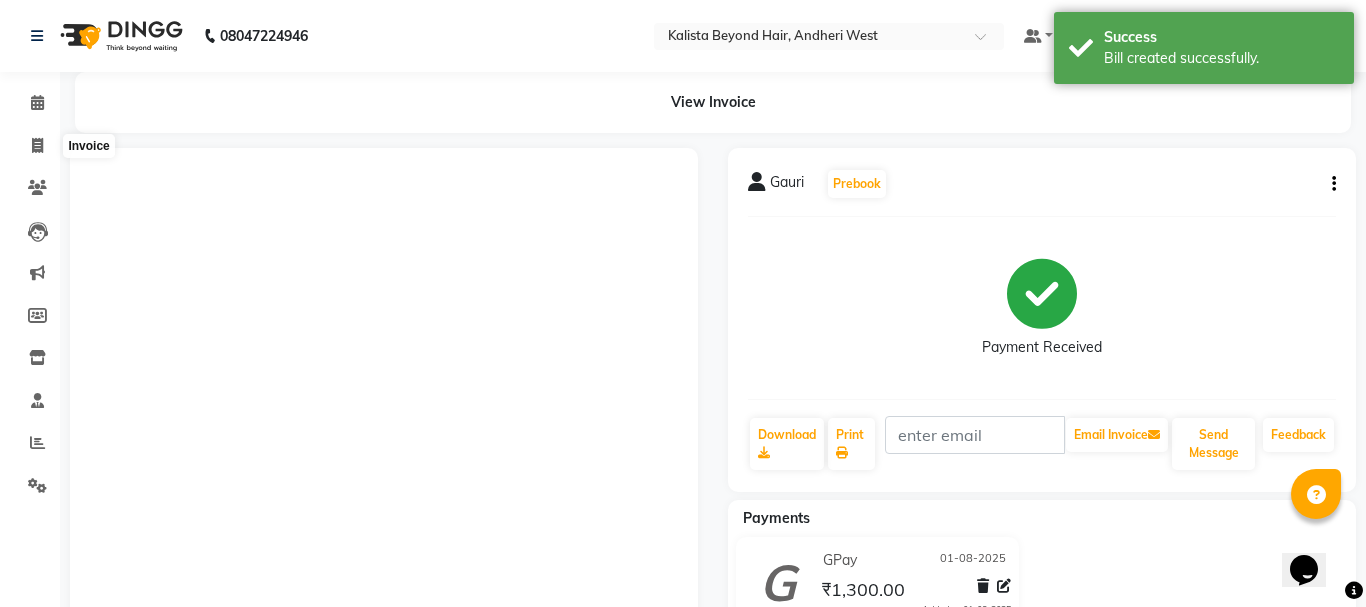 select on "service" 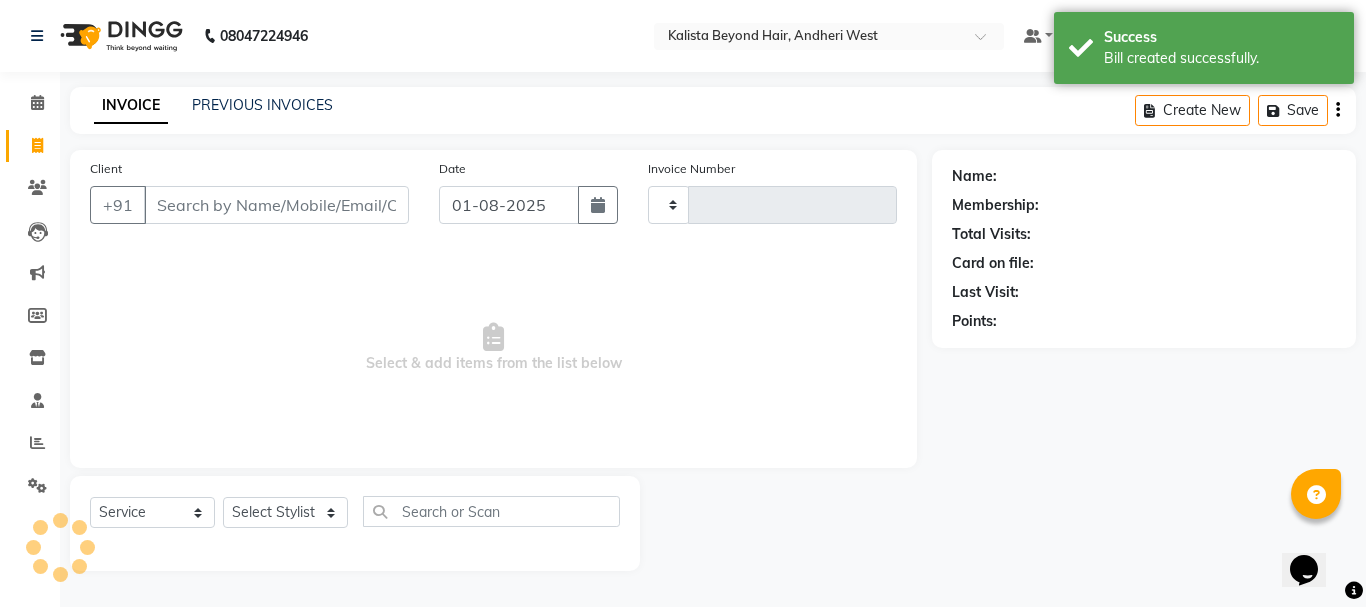 type on "0849" 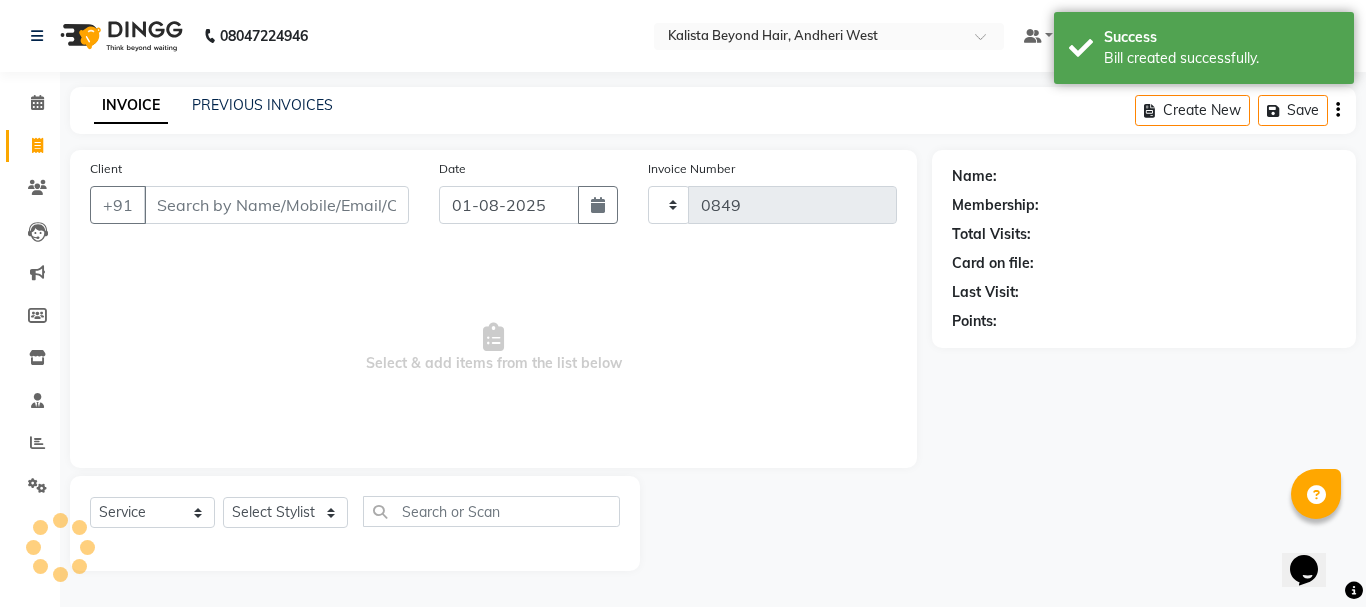 select on "6352" 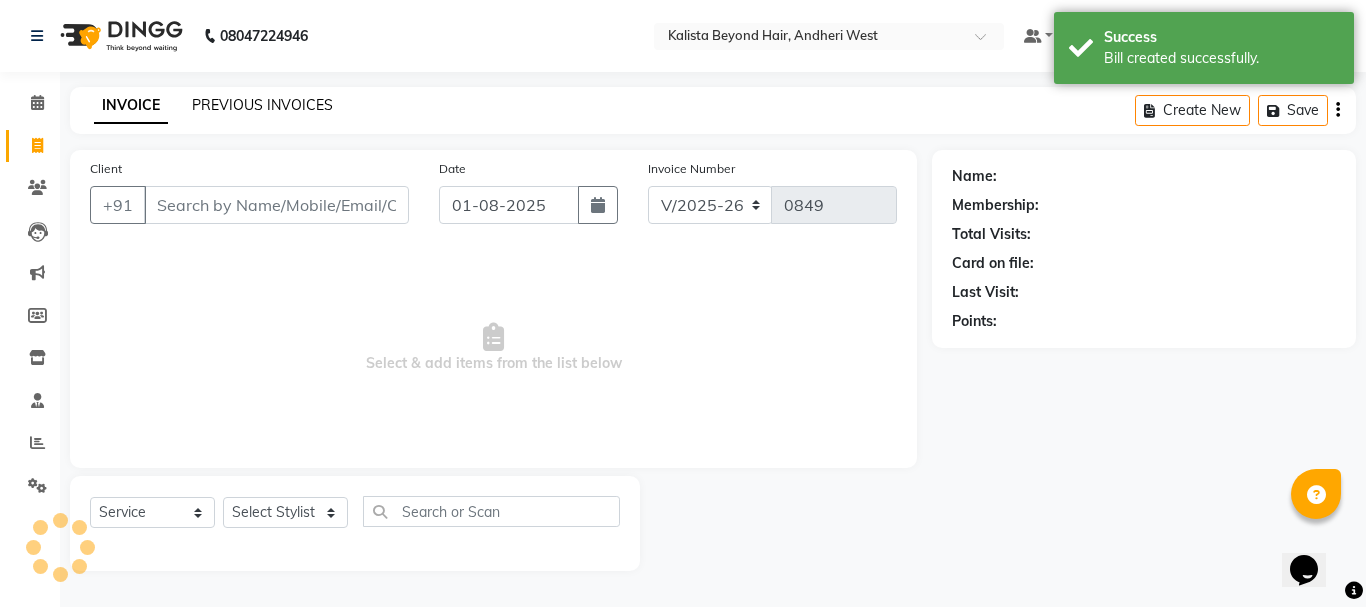click on "PREVIOUS INVOICES" 